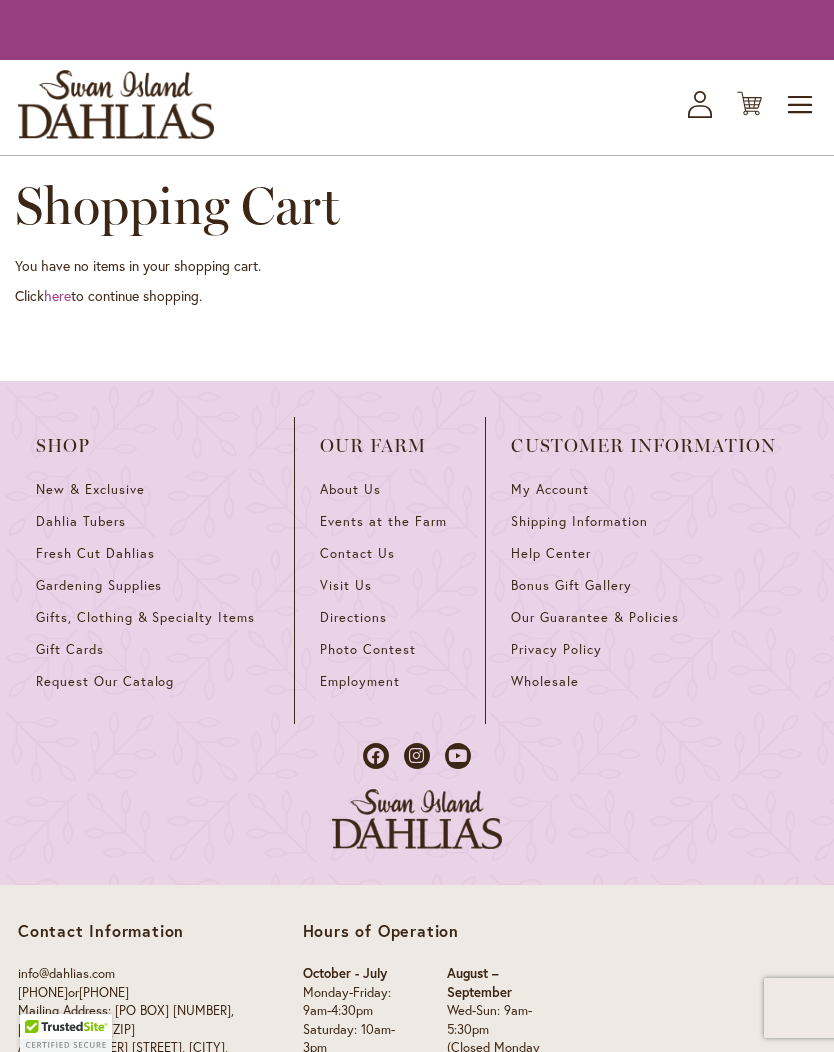 scroll, scrollTop: 0, scrollLeft: 0, axis: both 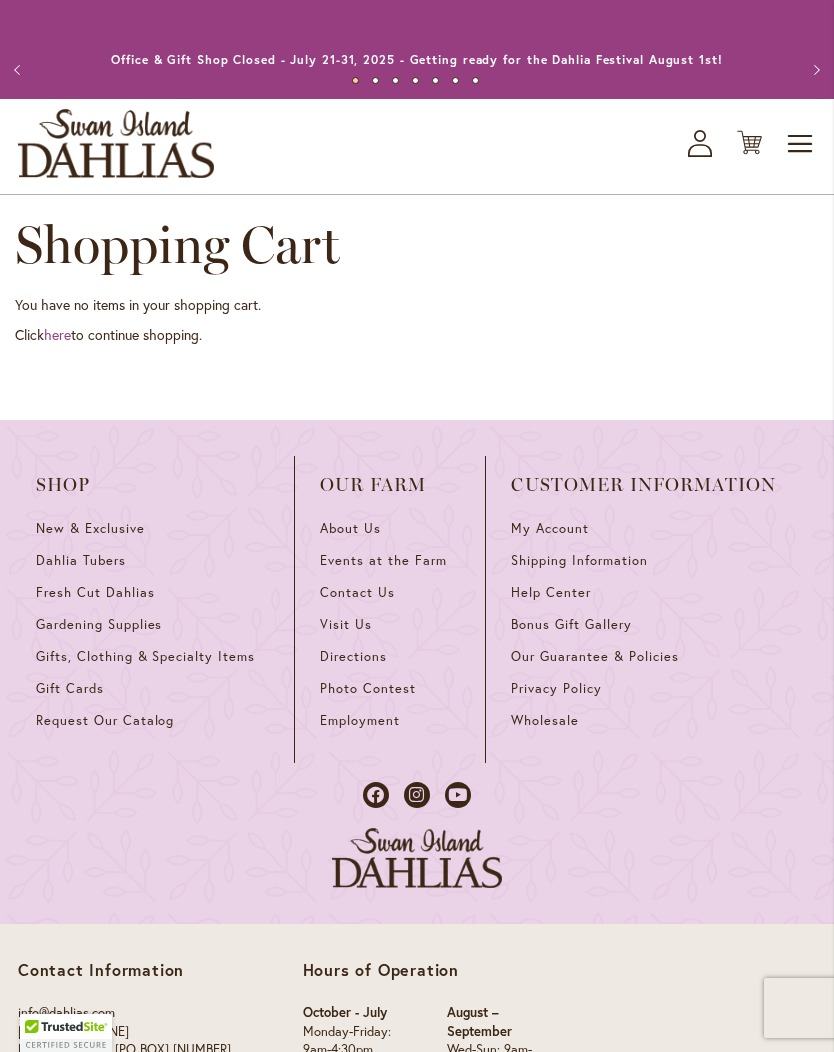 click 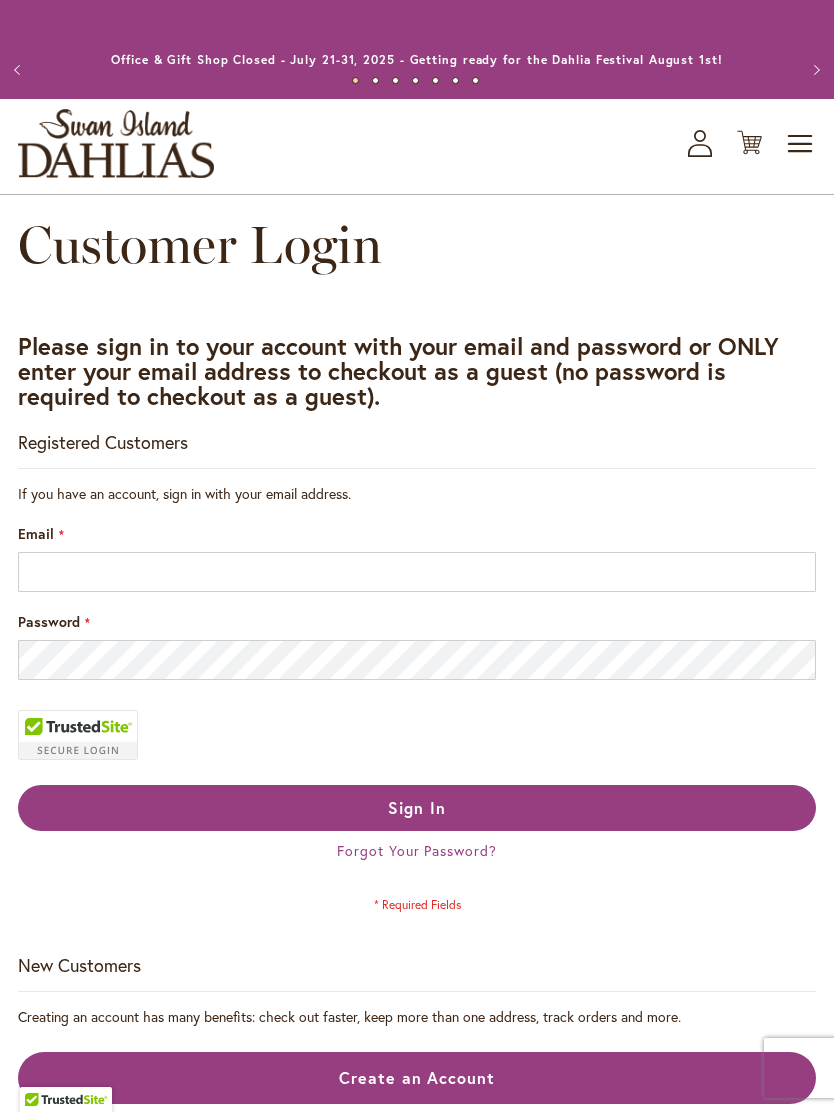 scroll, scrollTop: 0, scrollLeft: 0, axis: both 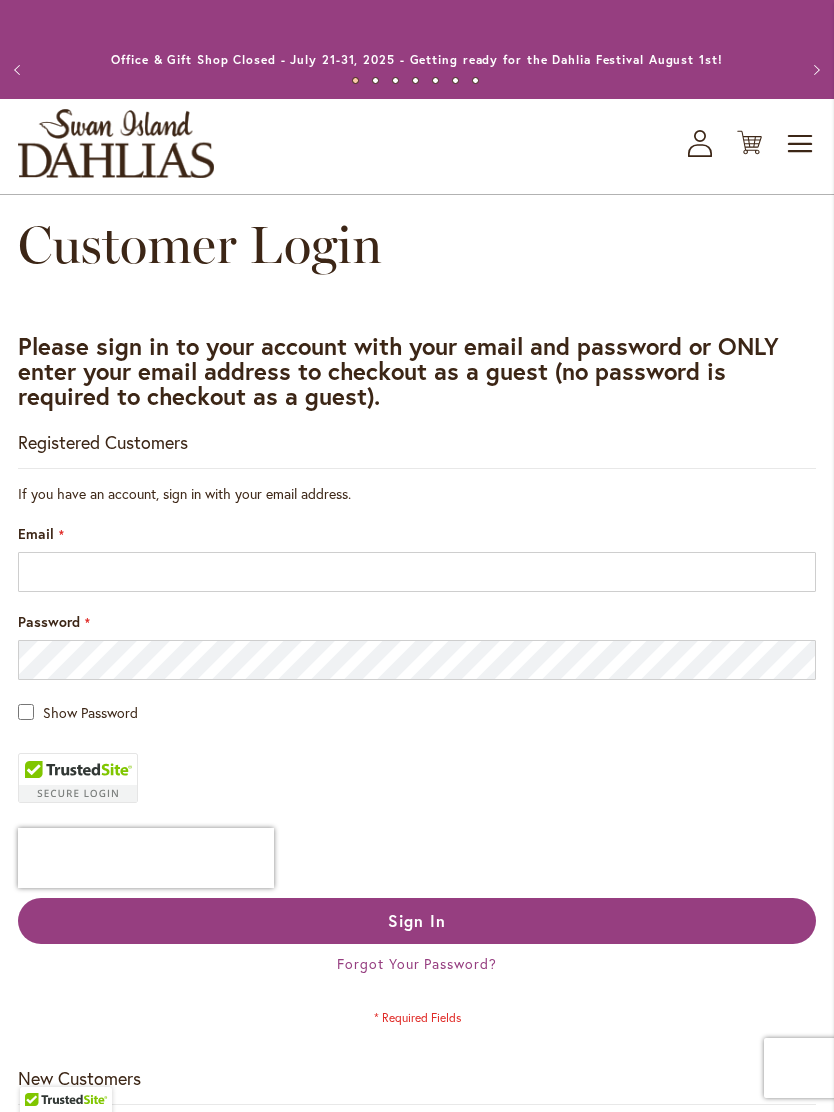 click on "Email" at bounding box center [417, 572] 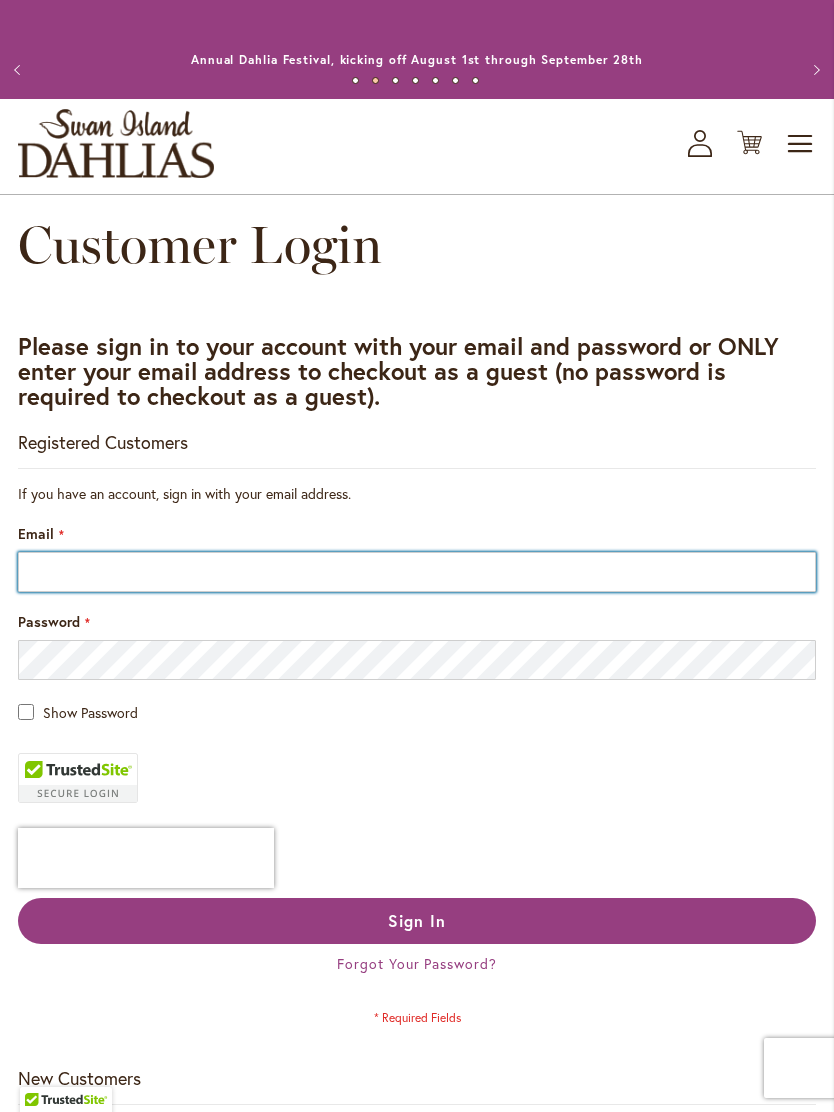 type on "**********" 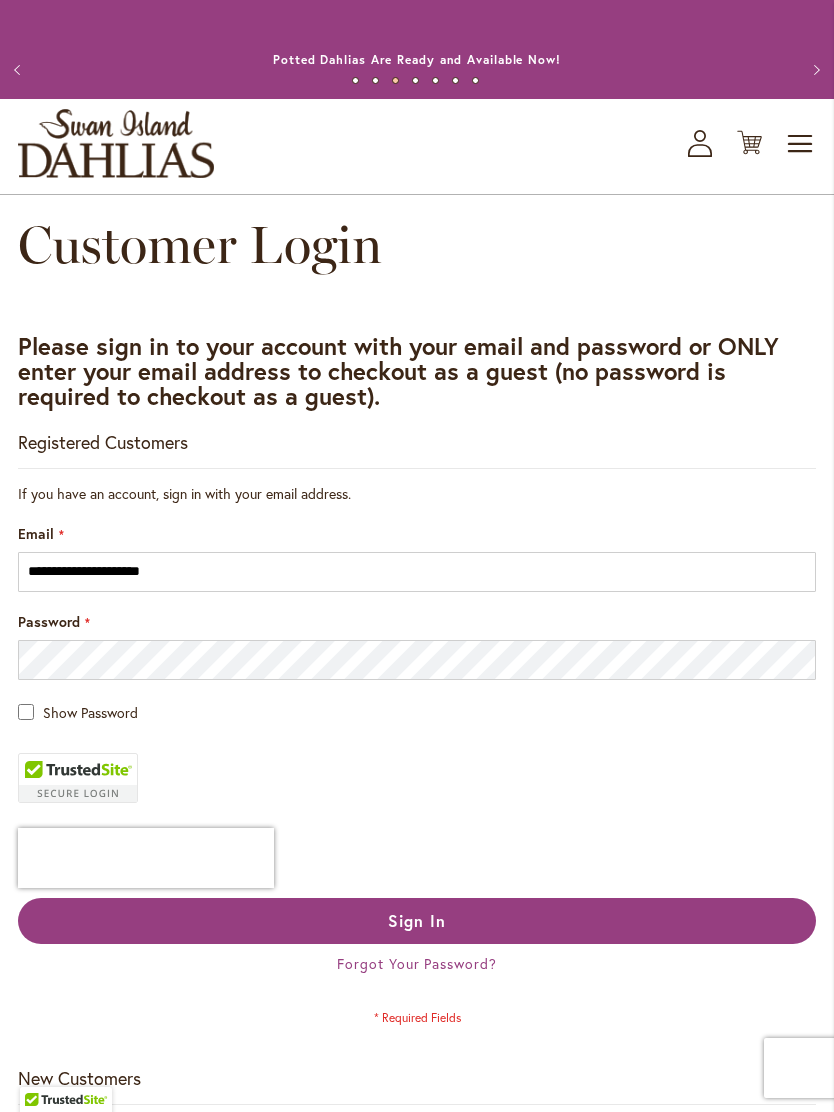 click on "Sign In" at bounding box center (417, 921) 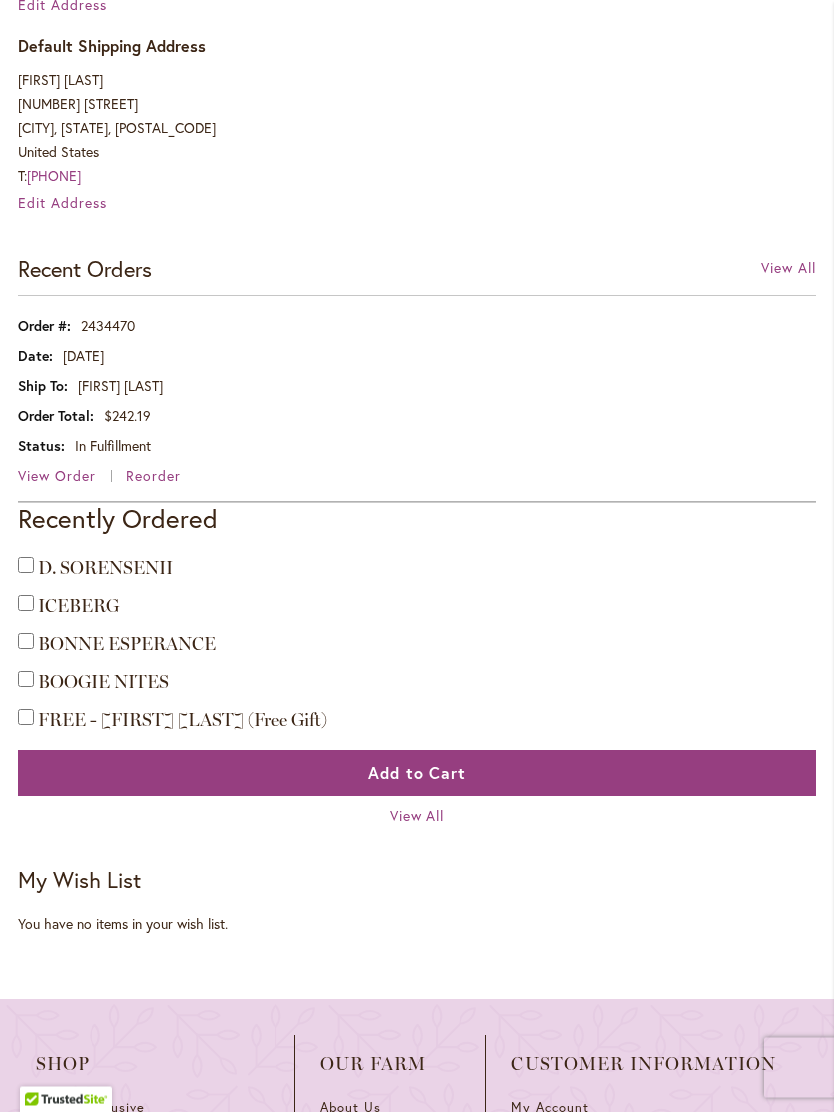 scroll, scrollTop: 842, scrollLeft: 0, axis: vertical 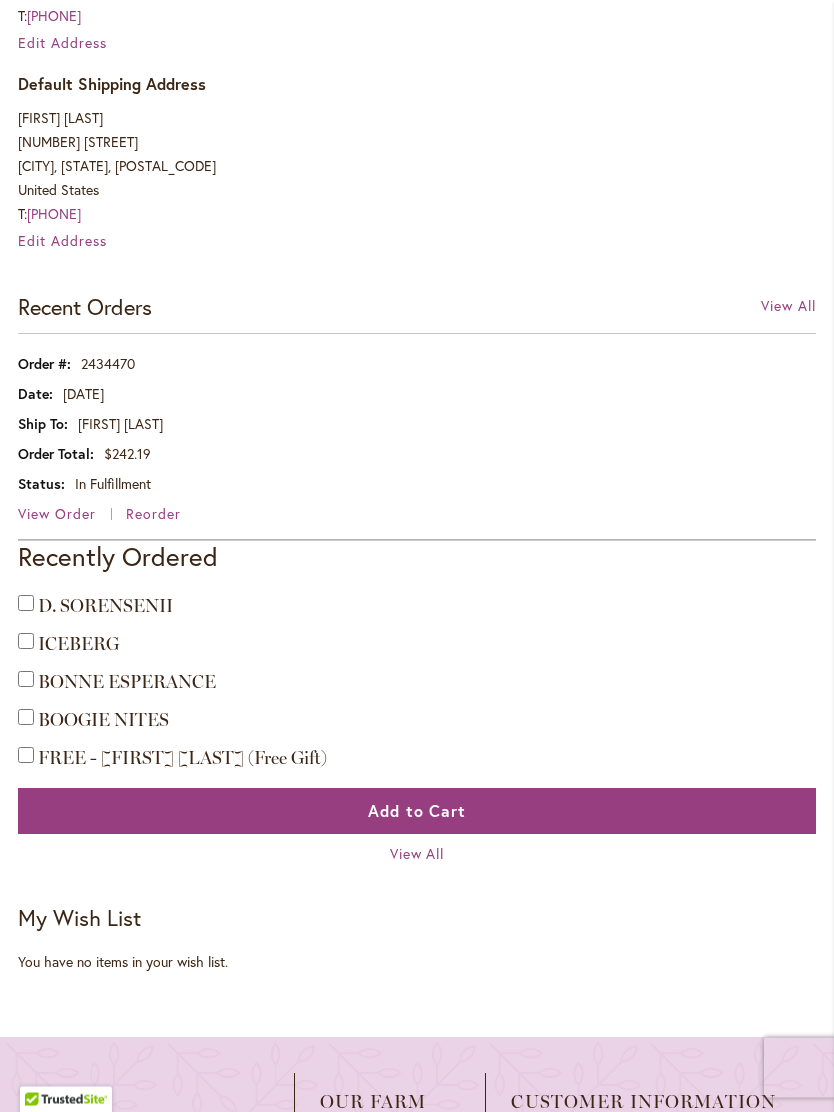 click on "View Order" at bounding box center [57, 514] 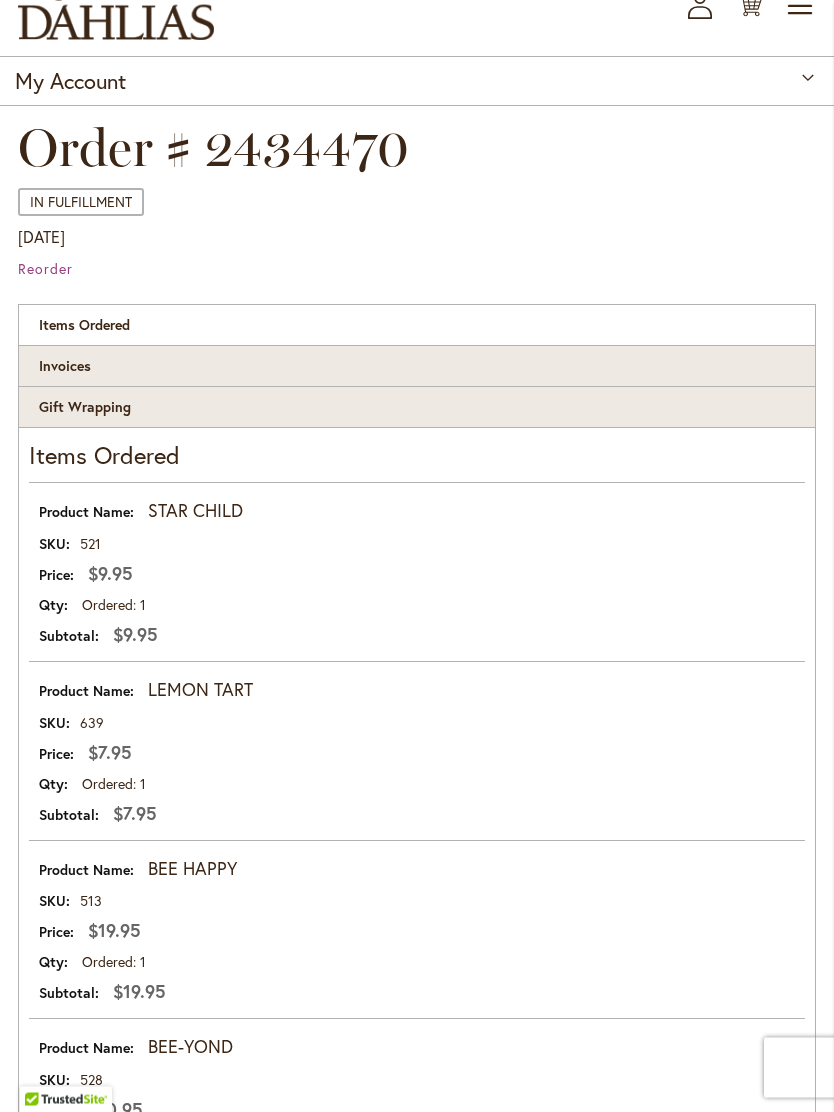 scroll, scrollTop: 107, scrollLeft: 0, axis: vertical 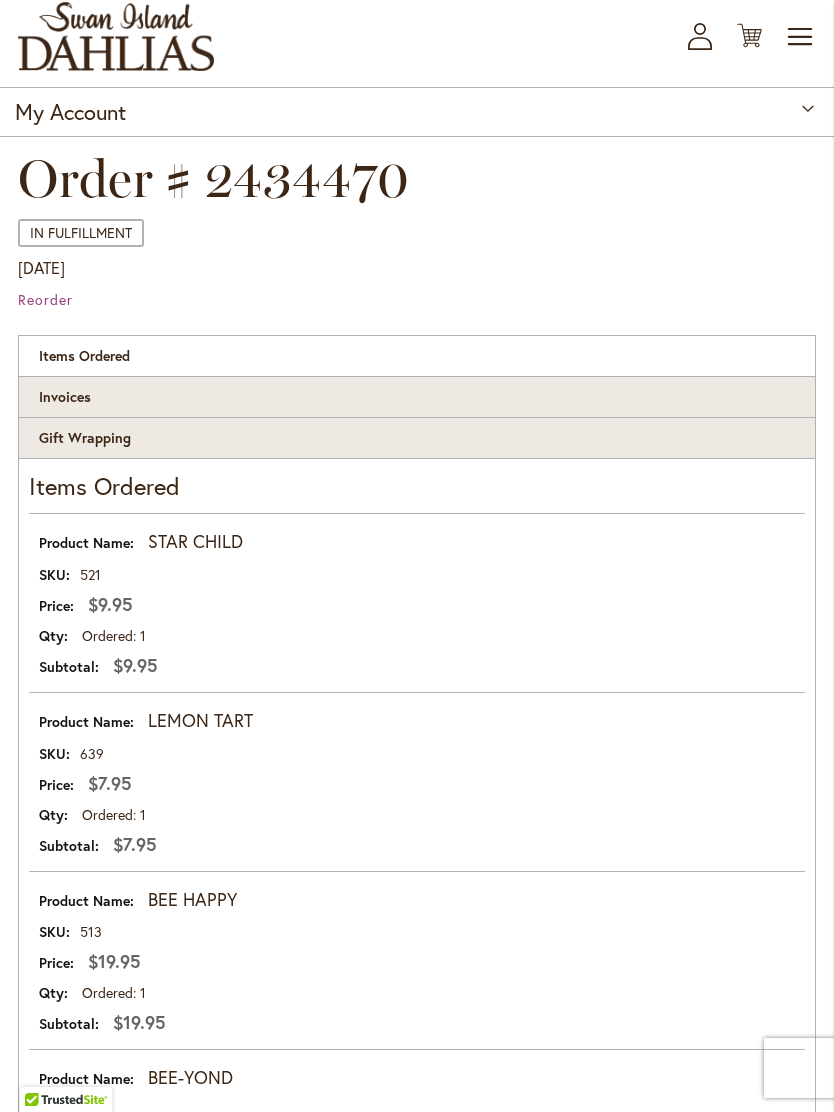 click on "Invoices" at bounding box center [417, 397] 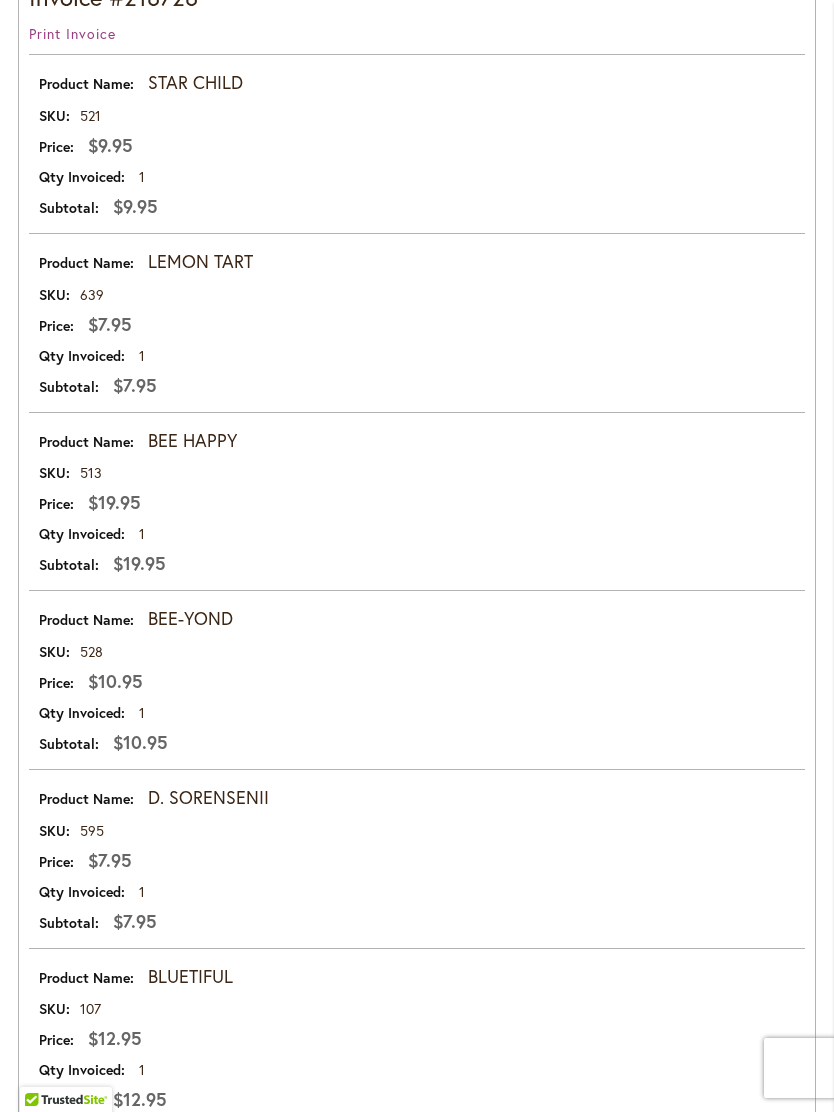 scroll, scrollTop: 0, scrollLeft: 0, axis: both 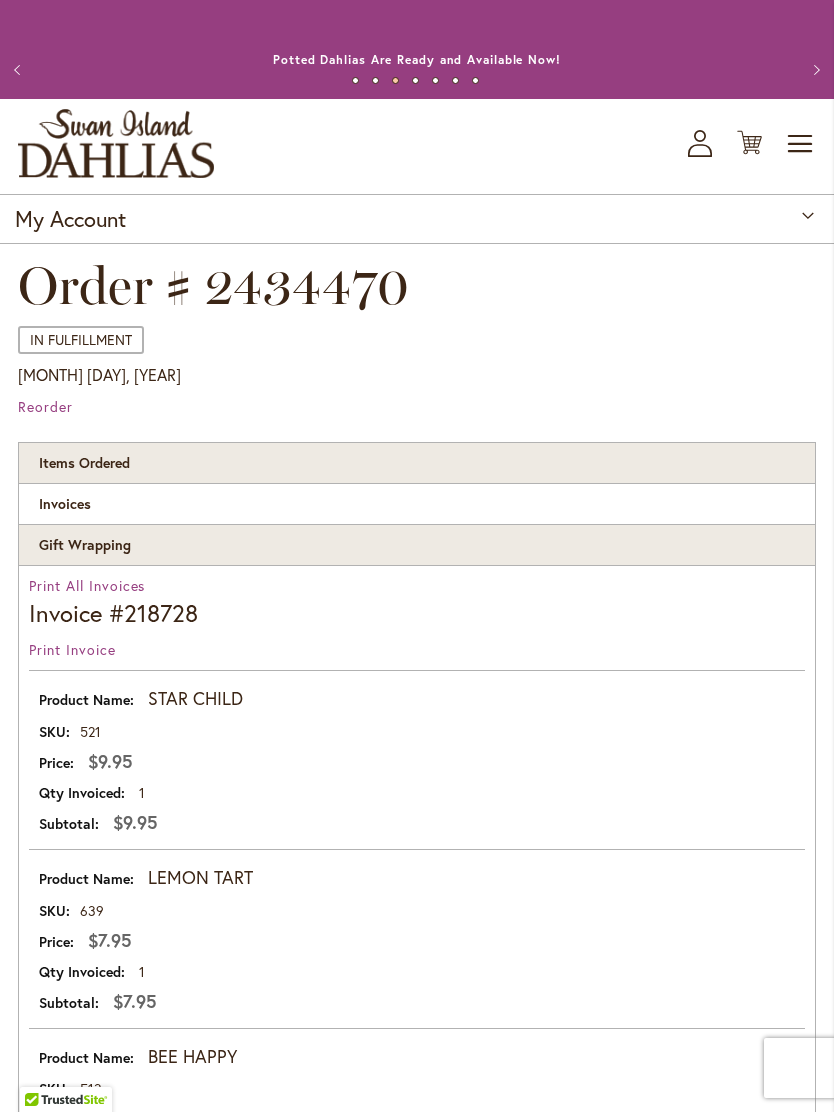 click on "Toggle Nav" at bounding box center (801, 144) 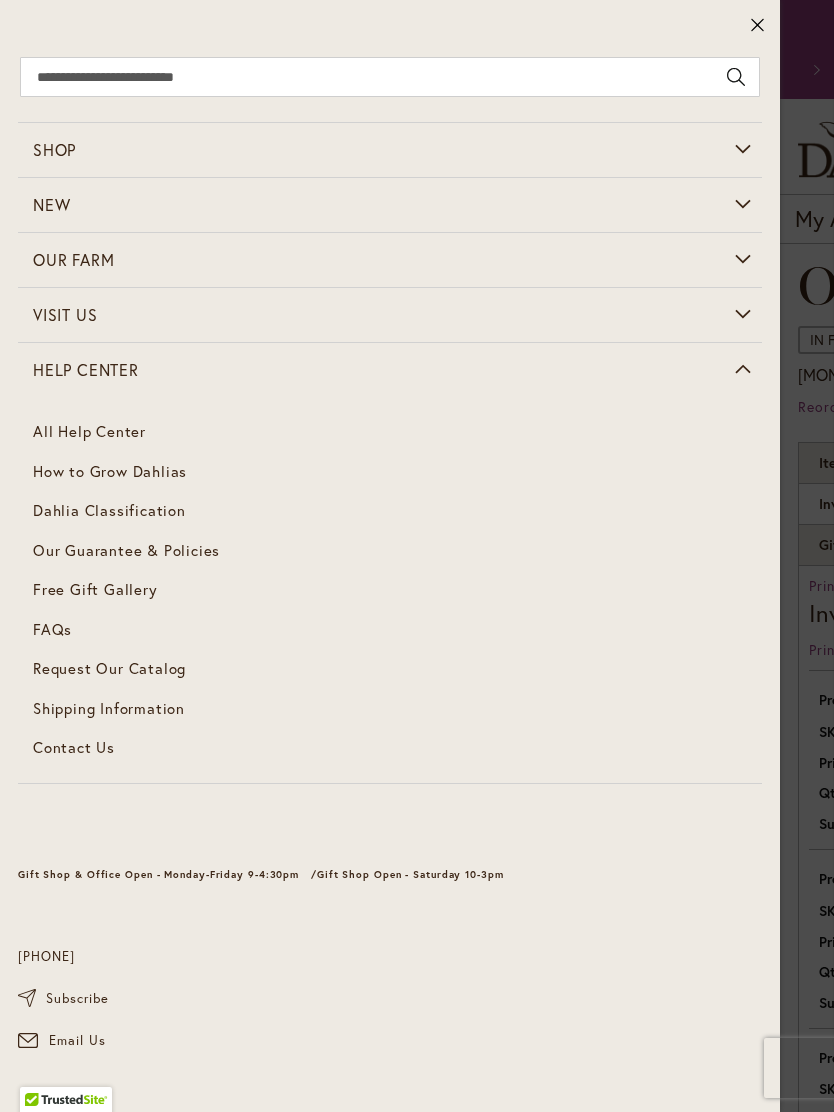 click on "Contact Us" at bounding box center (74, 747) 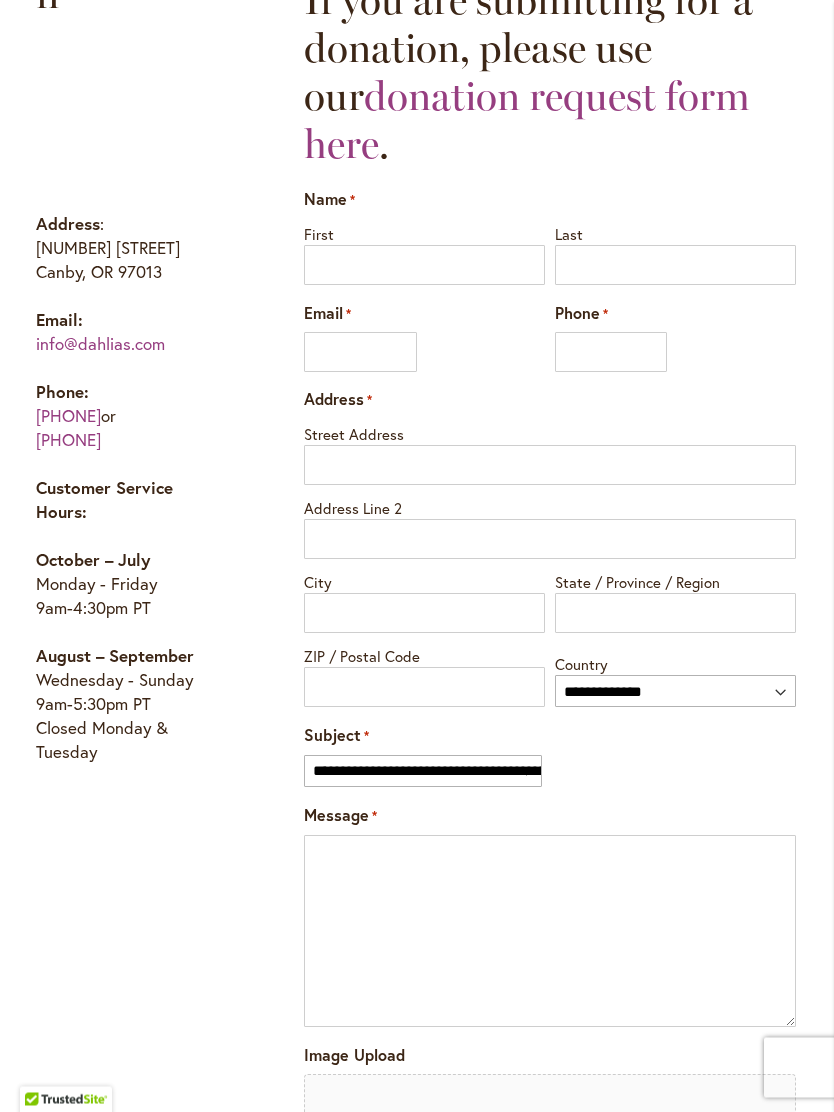 scroll, scrollTop: 1016, scrollLeft: 0, axis: vertical 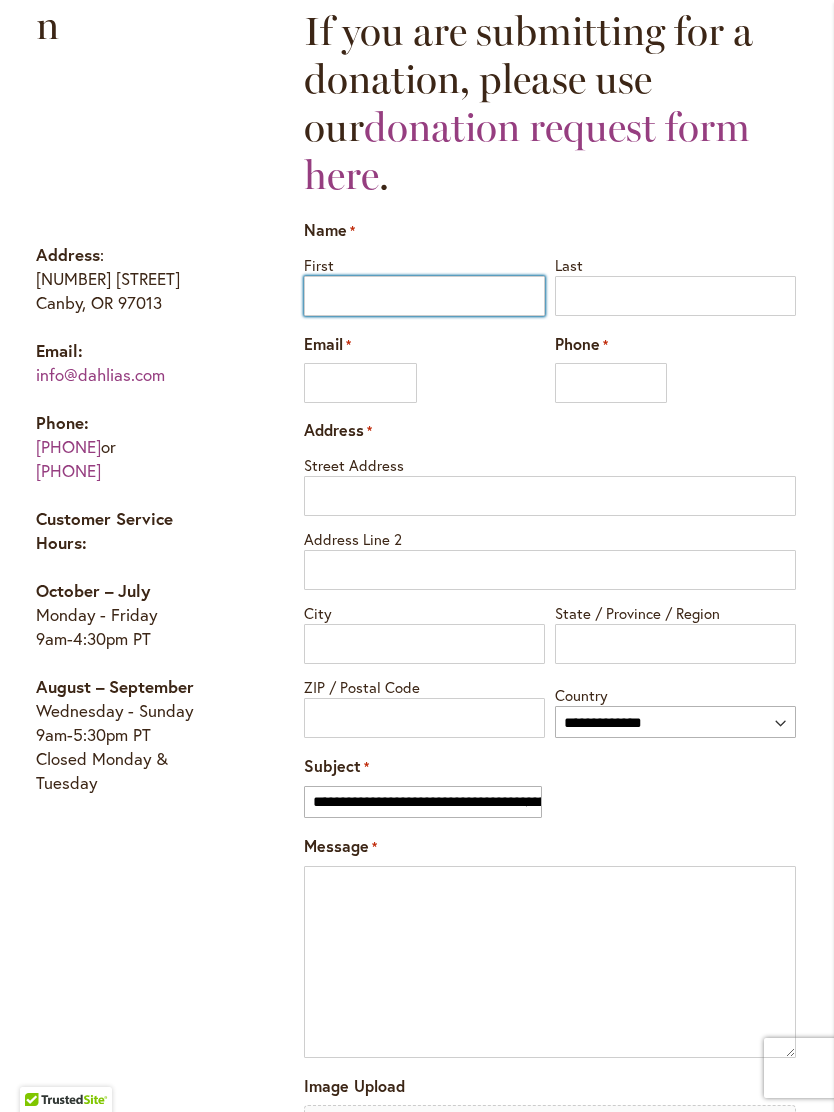click on "First" at bounding box center [424, 296] 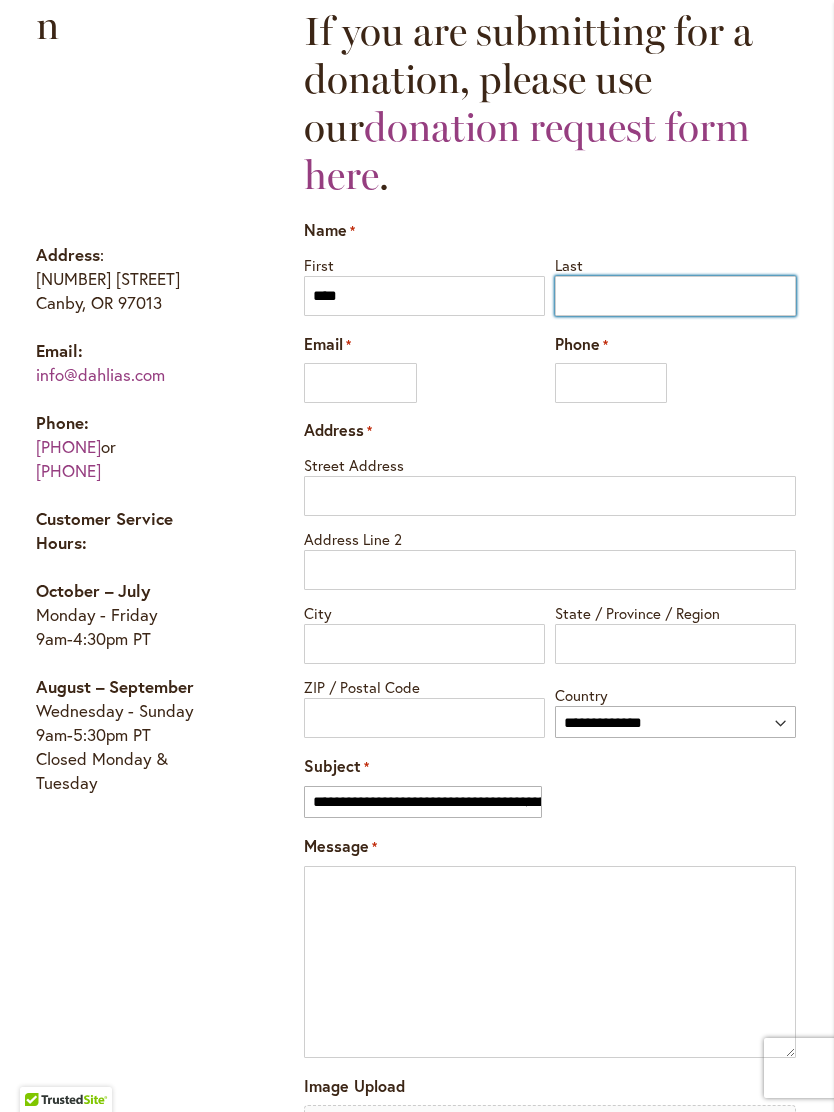 type on "******" 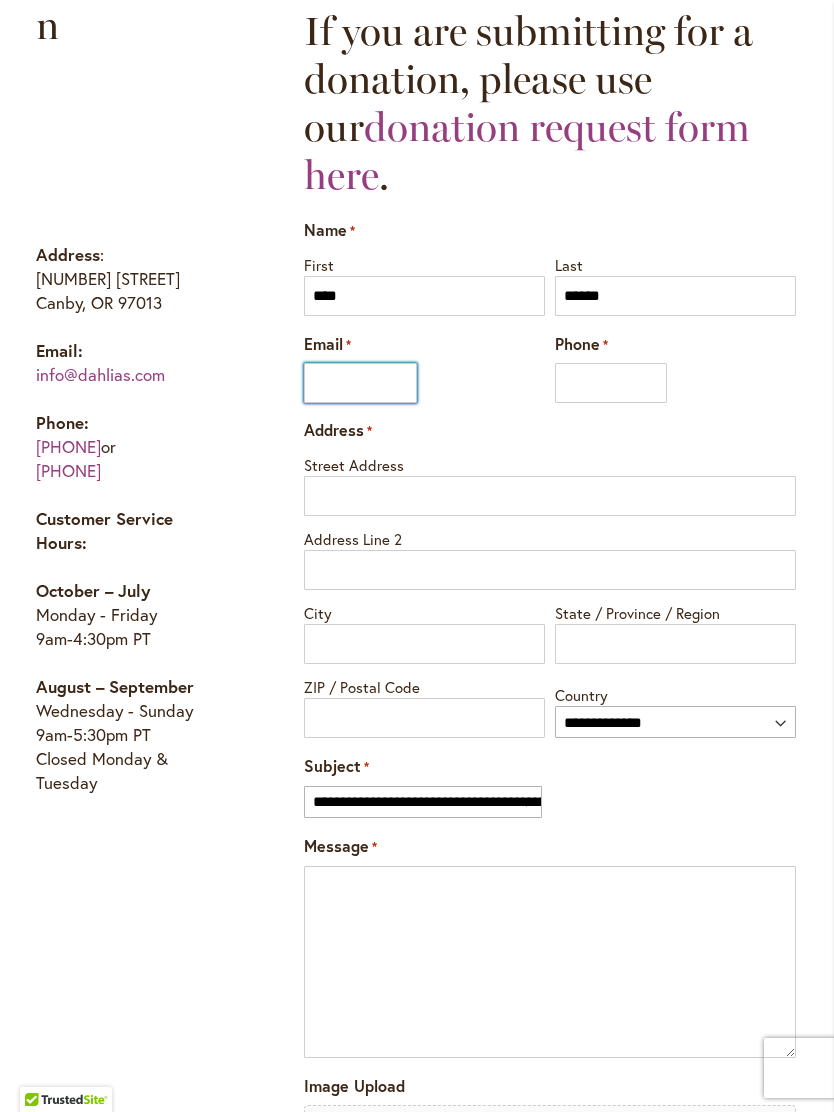 type on "**********" 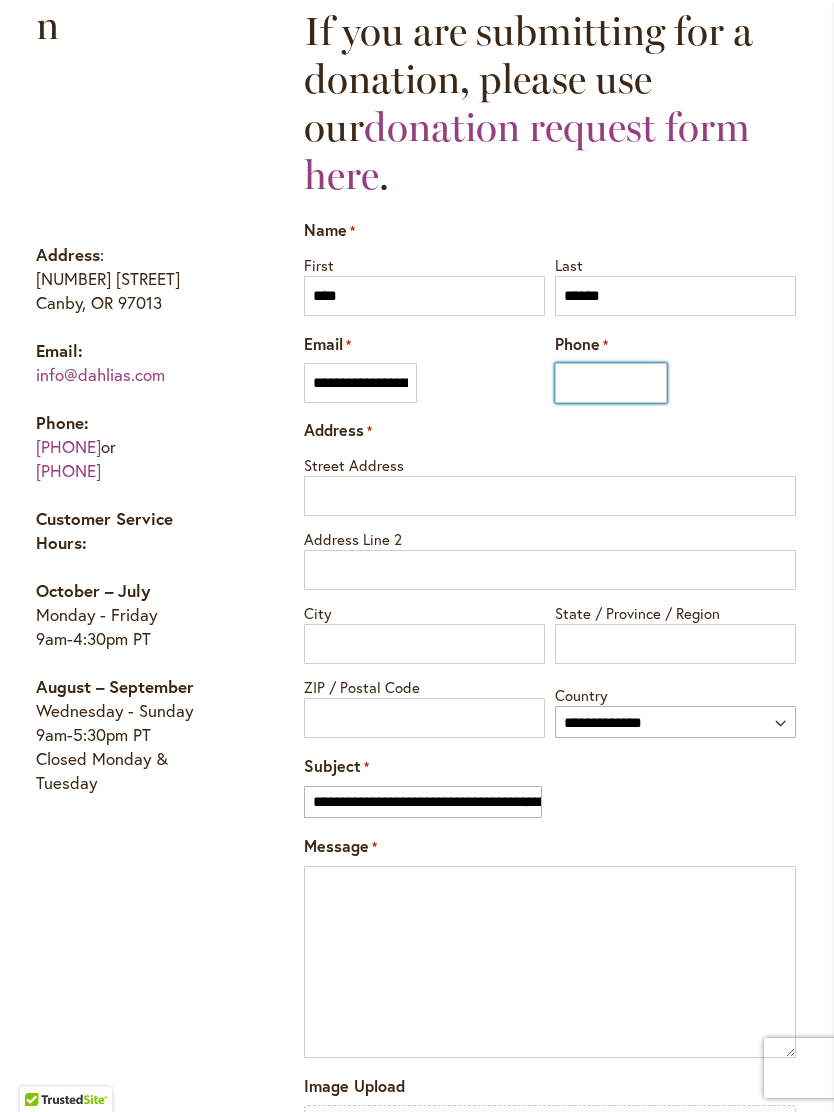 type on "**********" 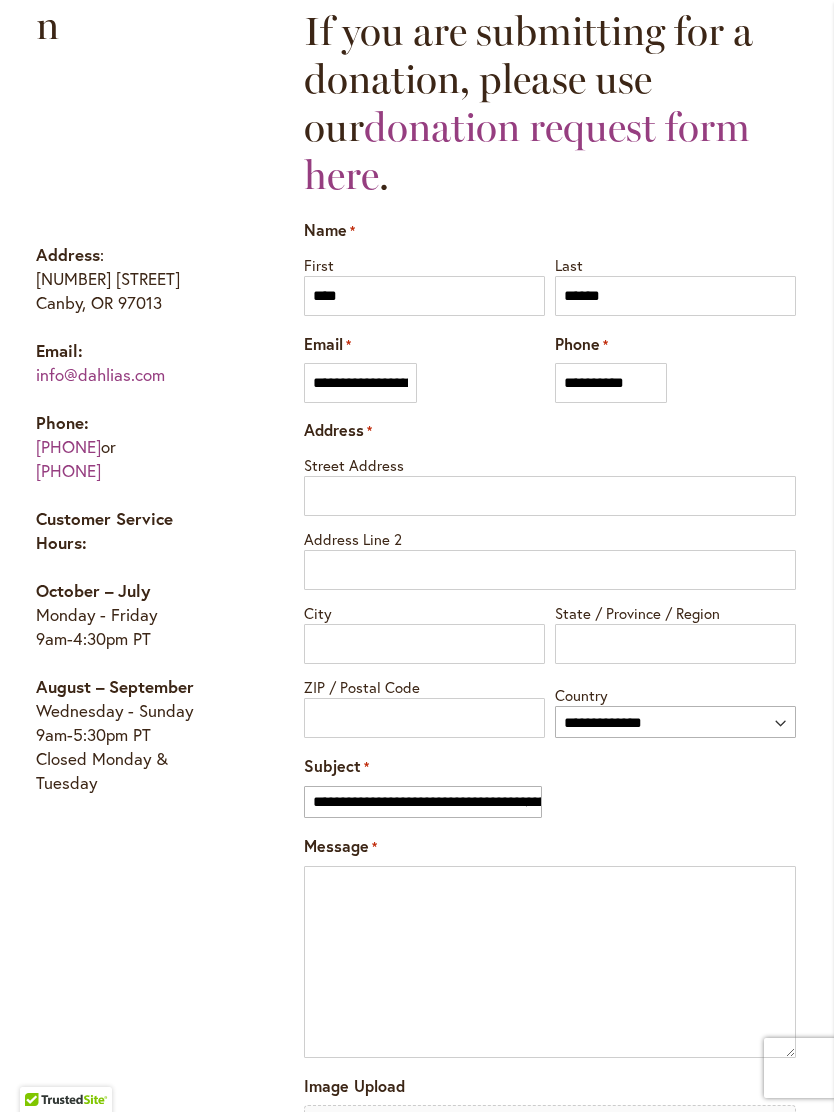 type on "**********" 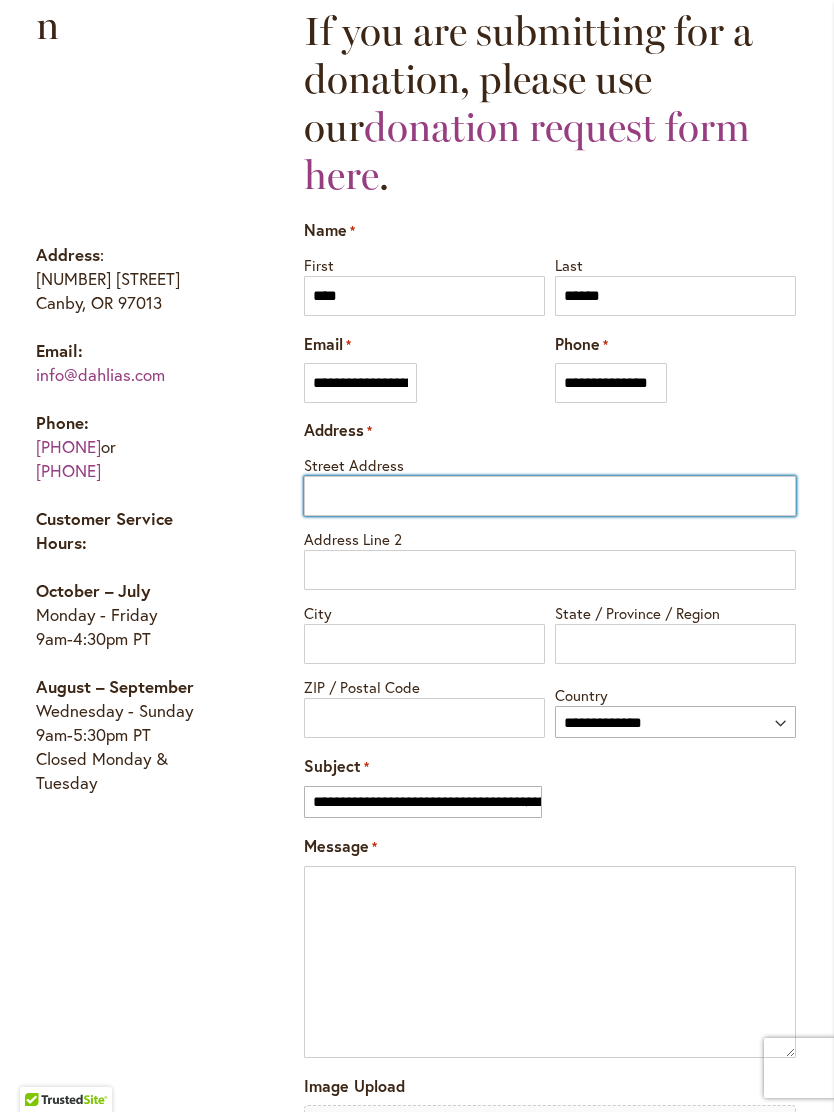 click on "Street Address" at bounding box center [550, 496] 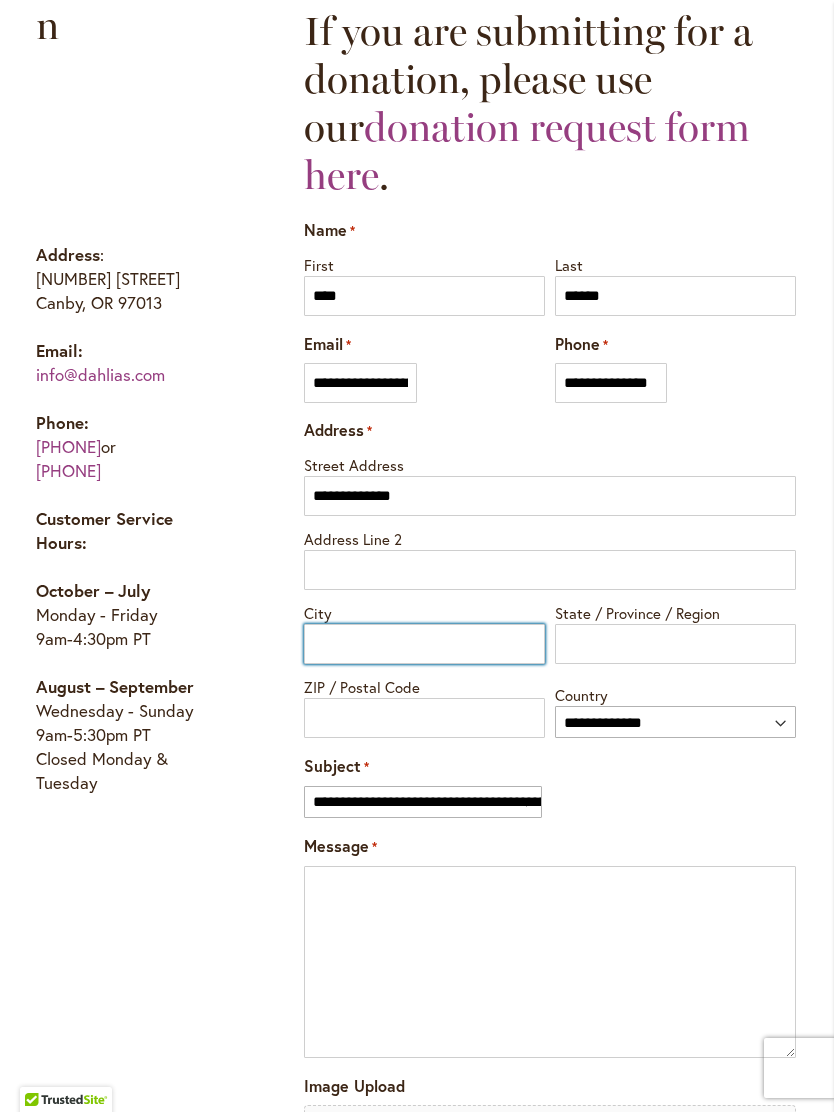 type on "**********" 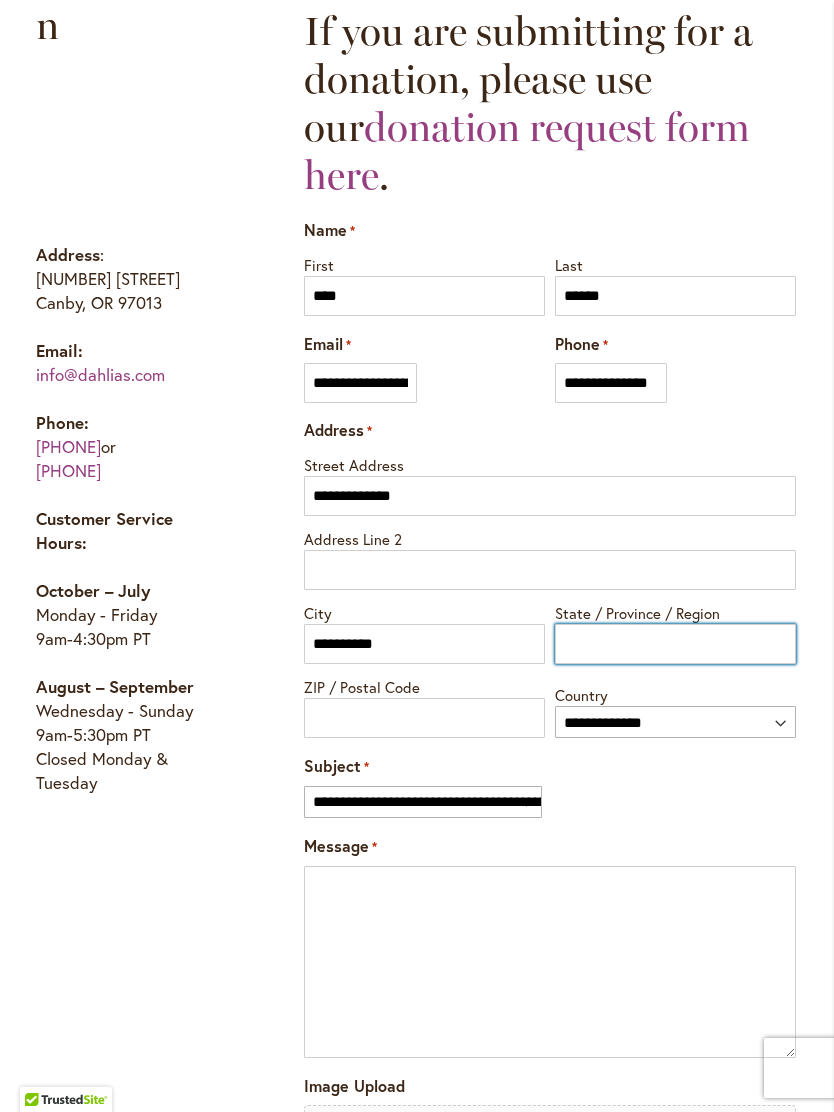 type on "**" 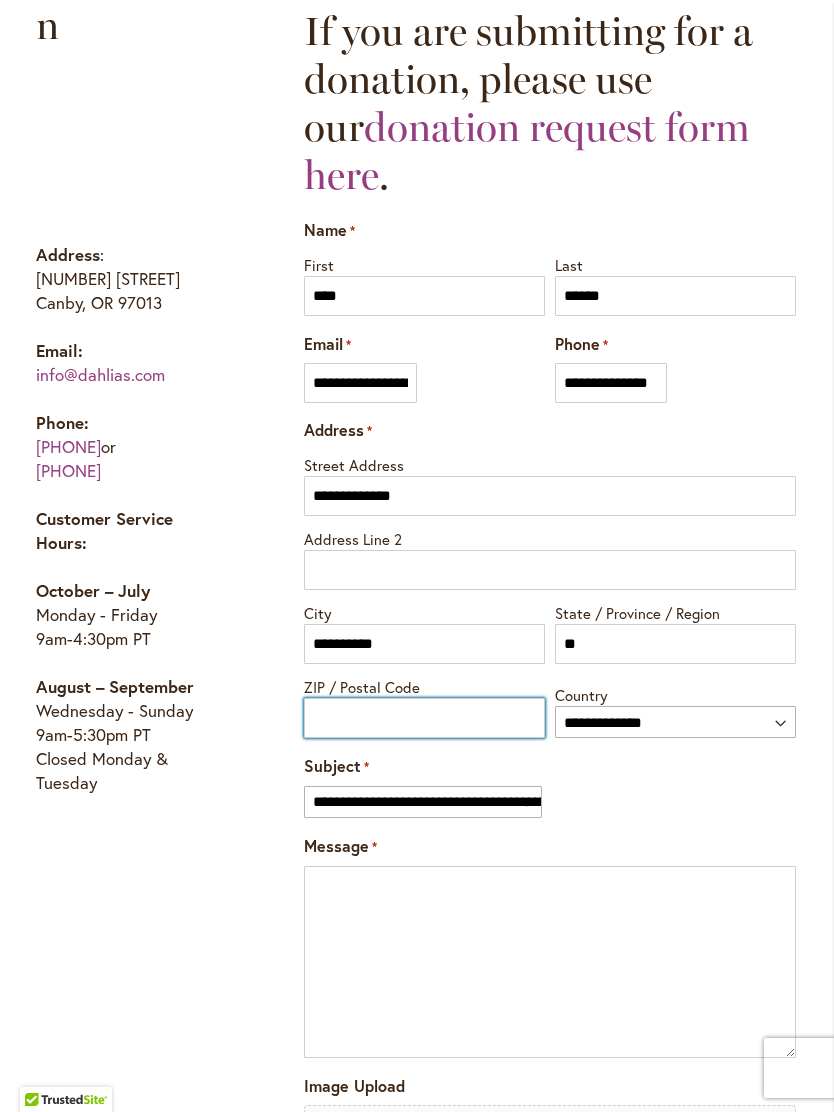 type on "*****" 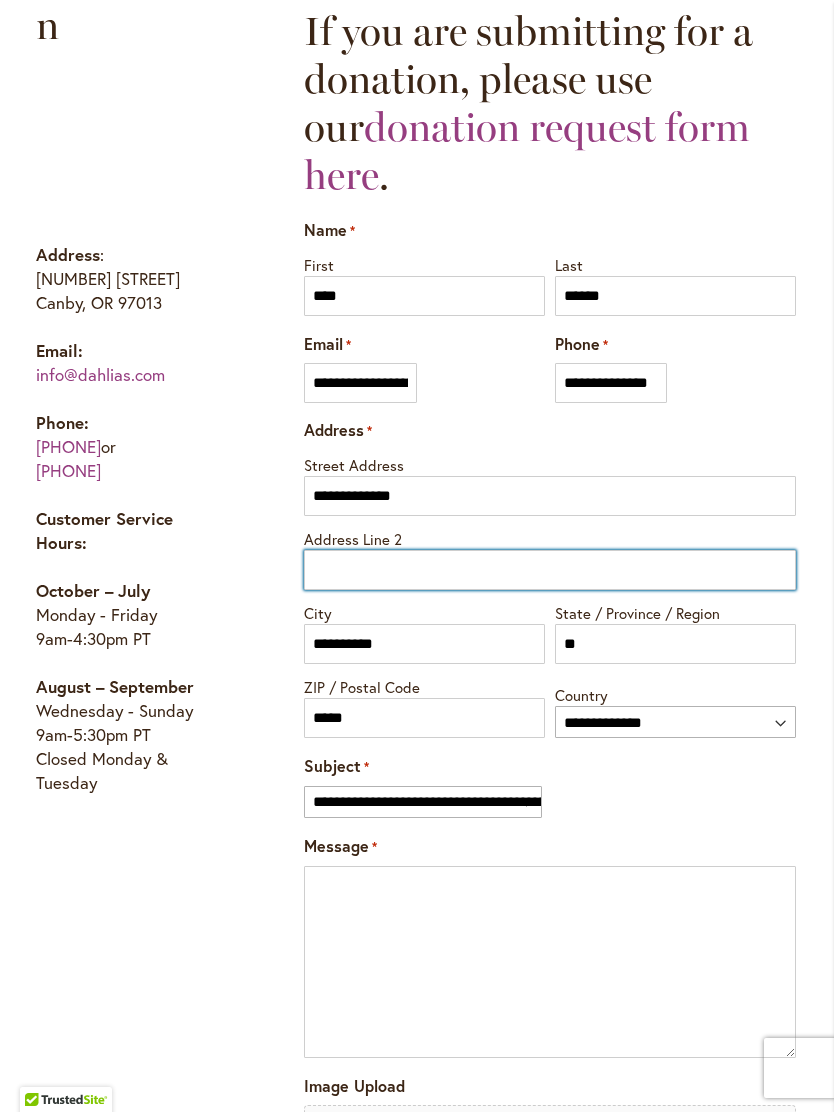 scroll, scrollTop: 1015, scrollLeft: 0, axis: vertical 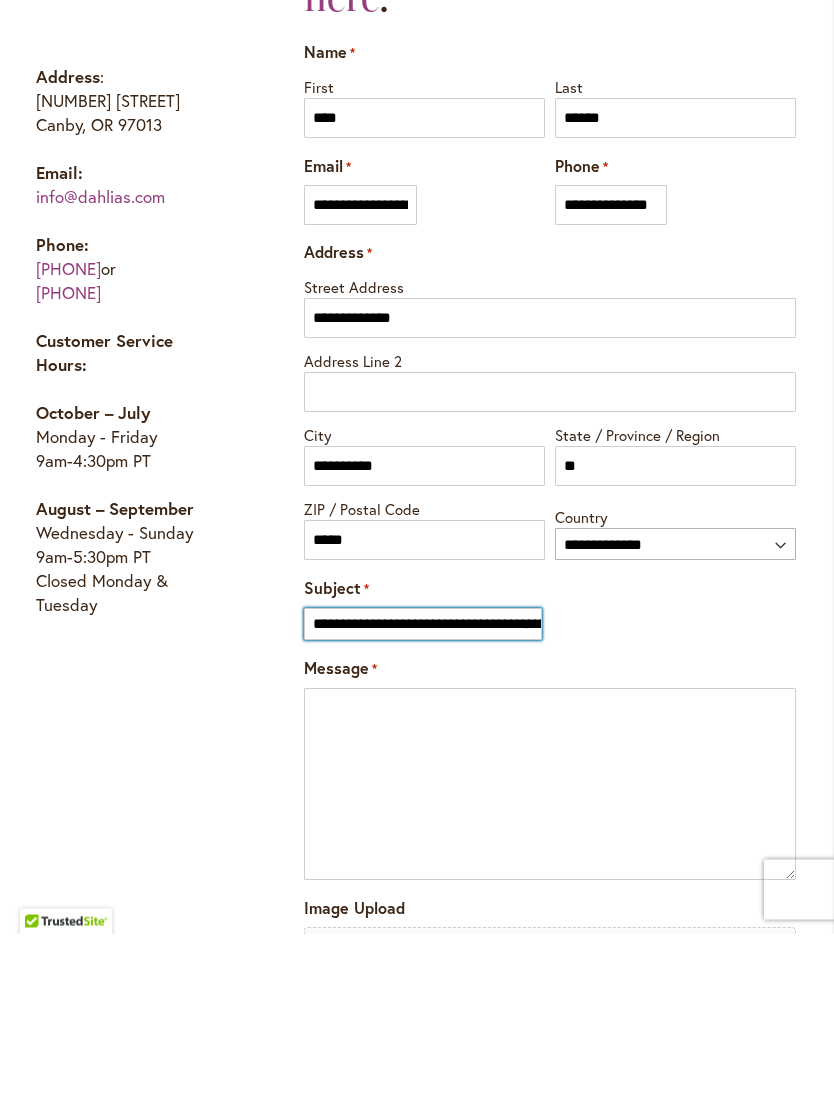 click on "**********" at bounding box center (423, 803) 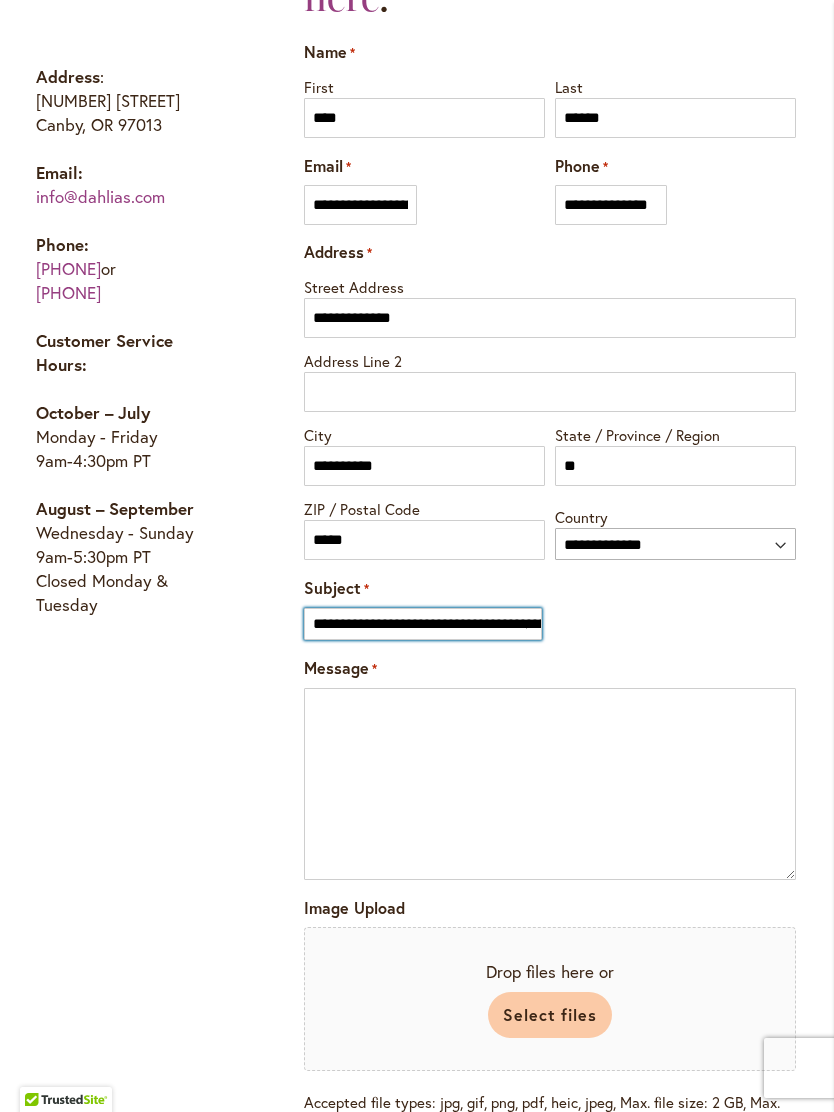 select on "*****" 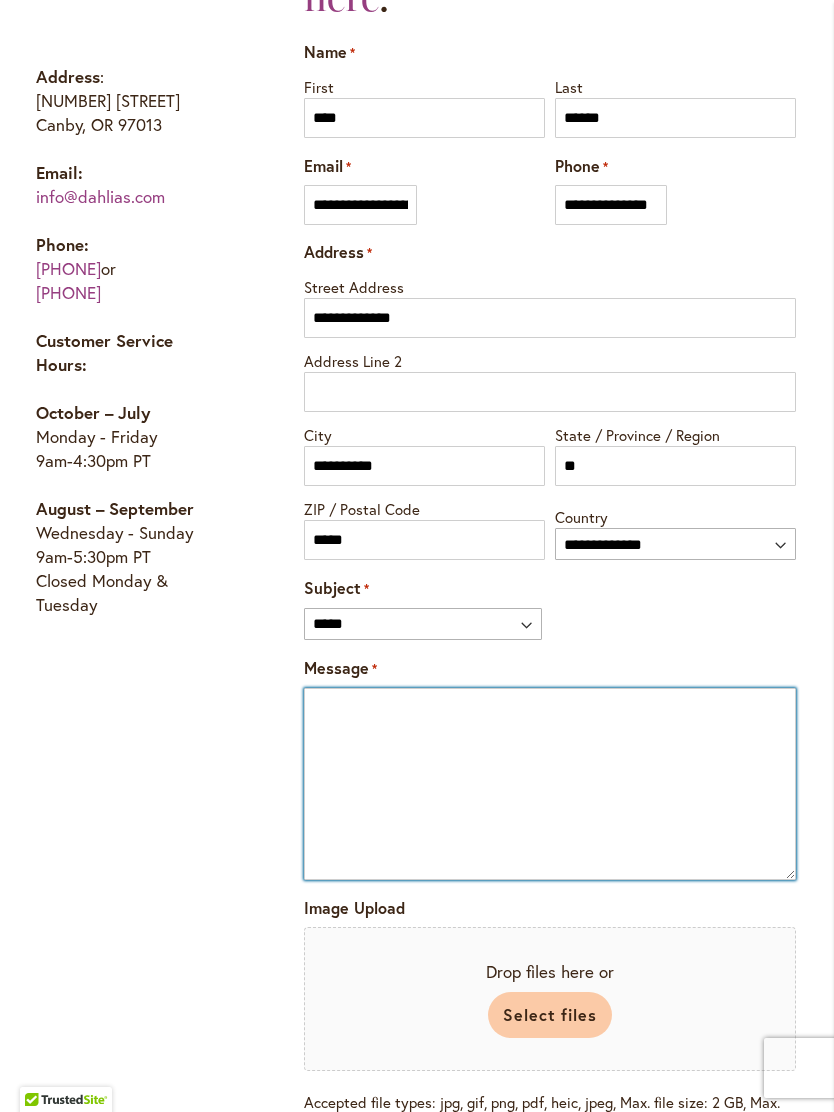 click on "Message *" at bounding box center (550, 784) 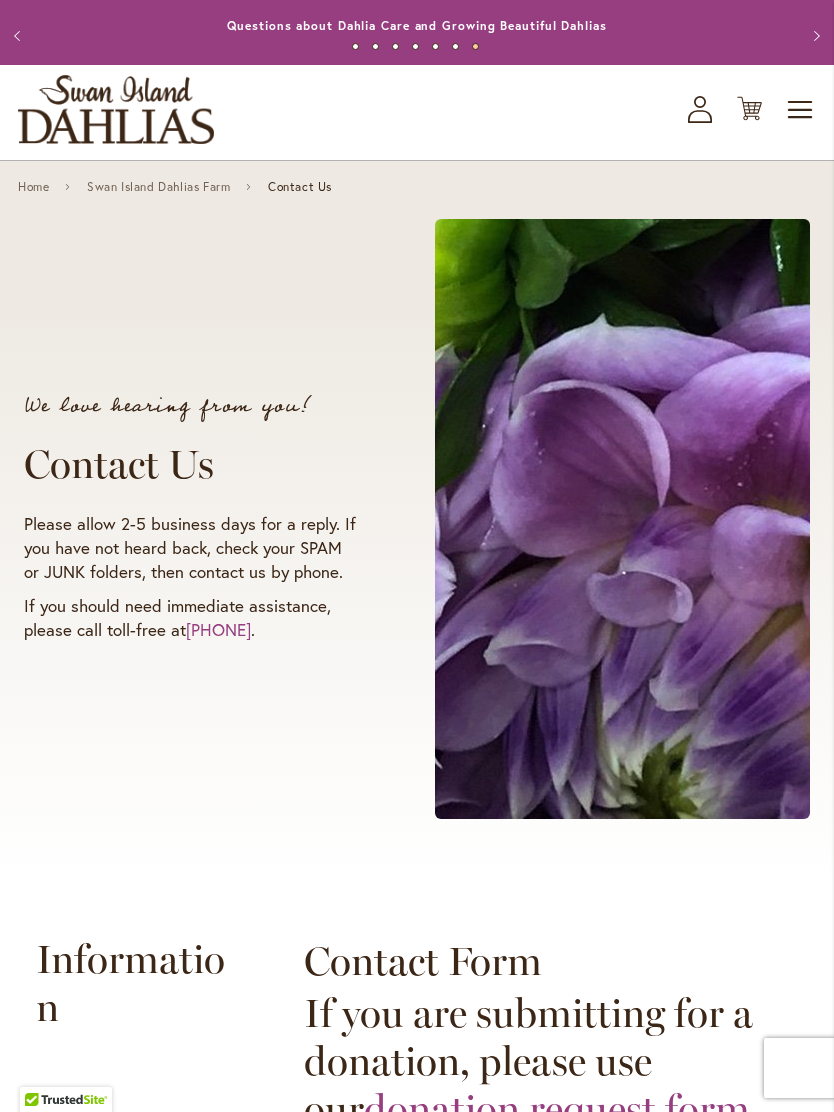 scroll, scrollTop: 0, scrollLeft: 0, axis: both 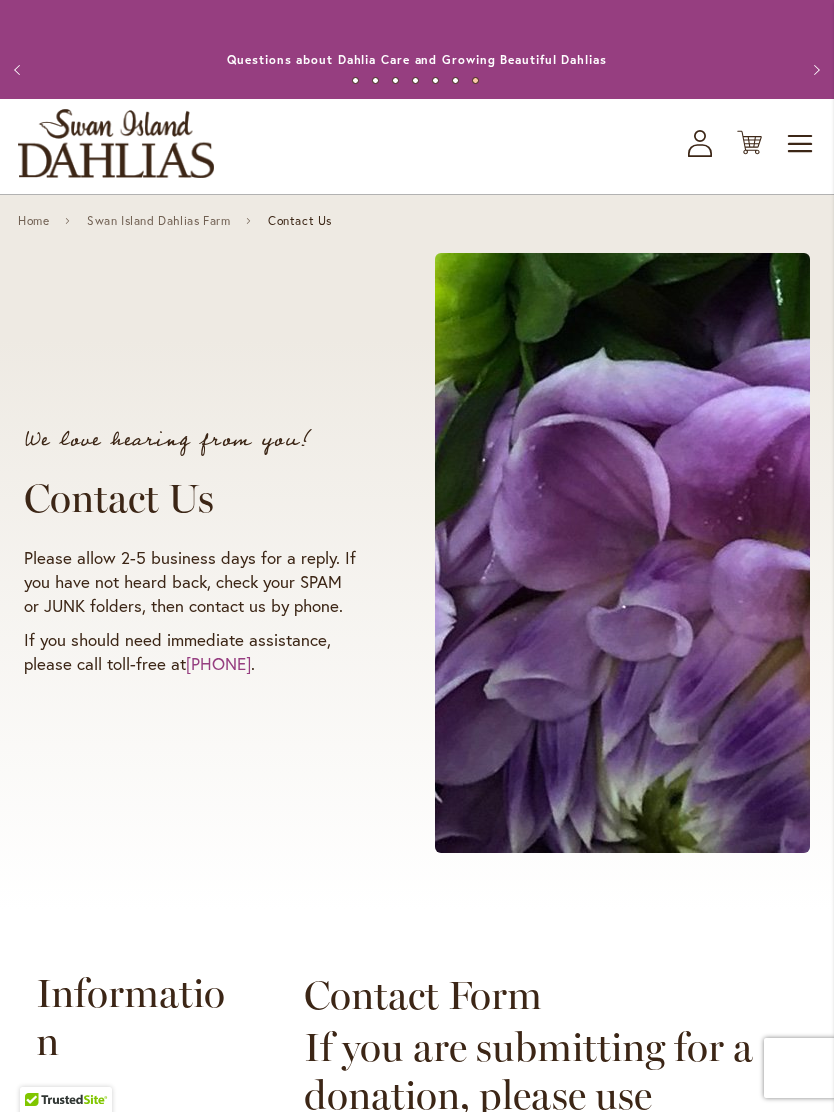 click on "My Account" 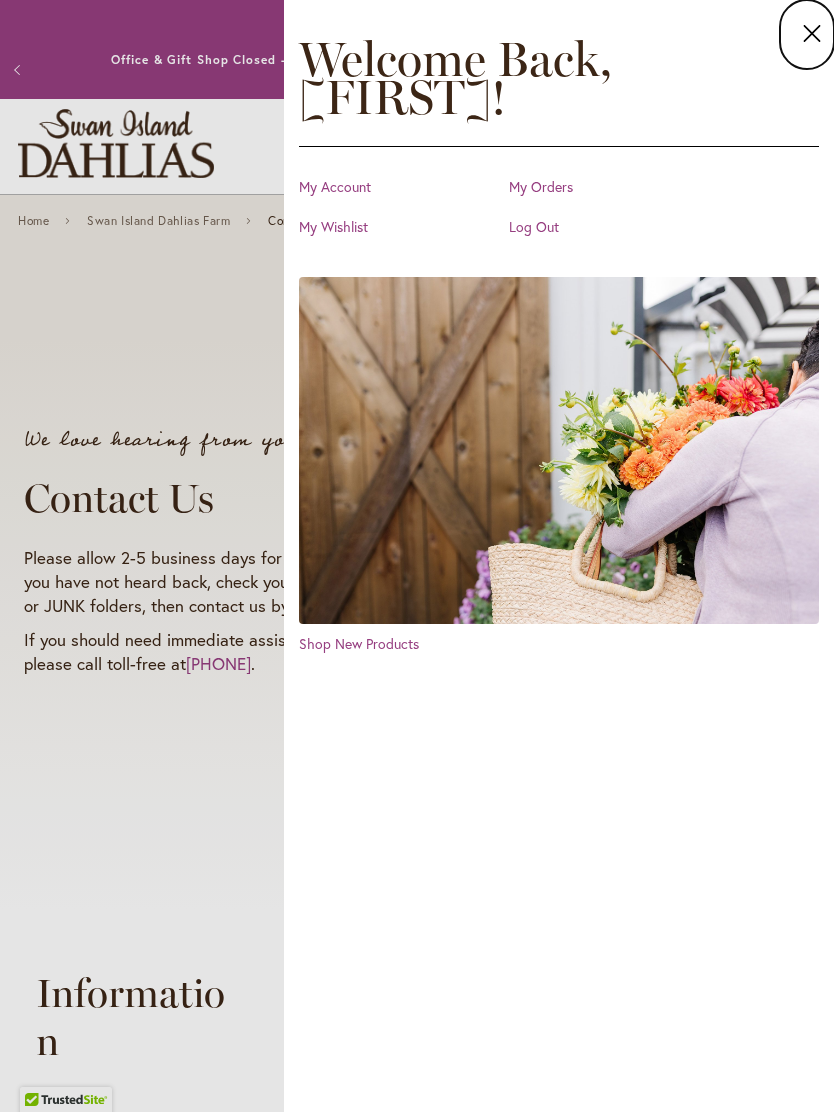 click on "My Orders" at bounding box center [609, 187] 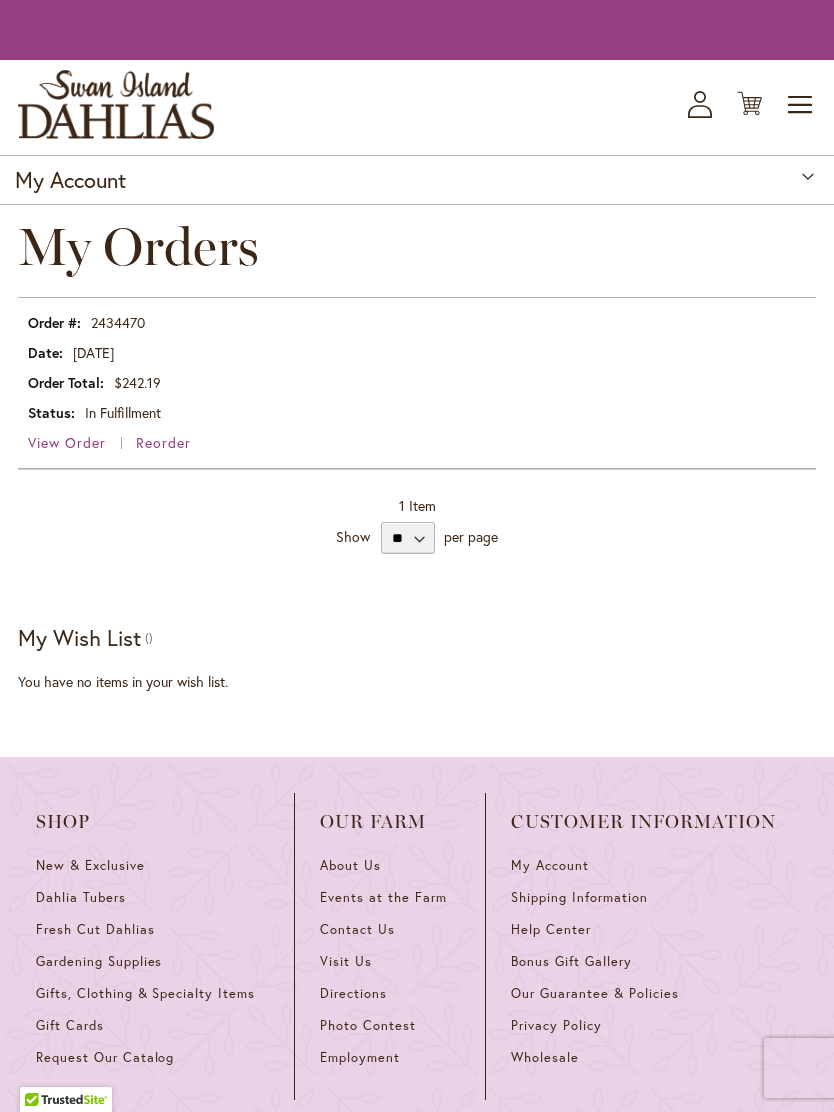 scroll, scrollTop: 0, scrollLeft: 0, axis: both 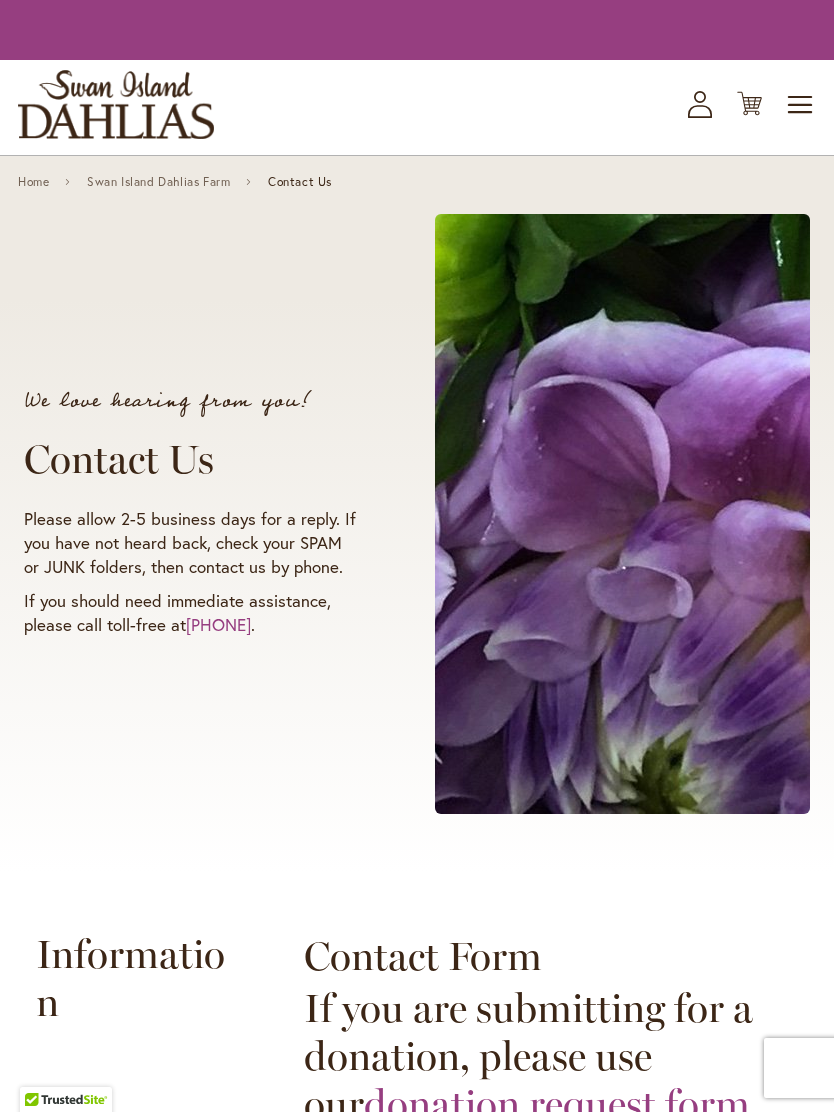 select on "*****" 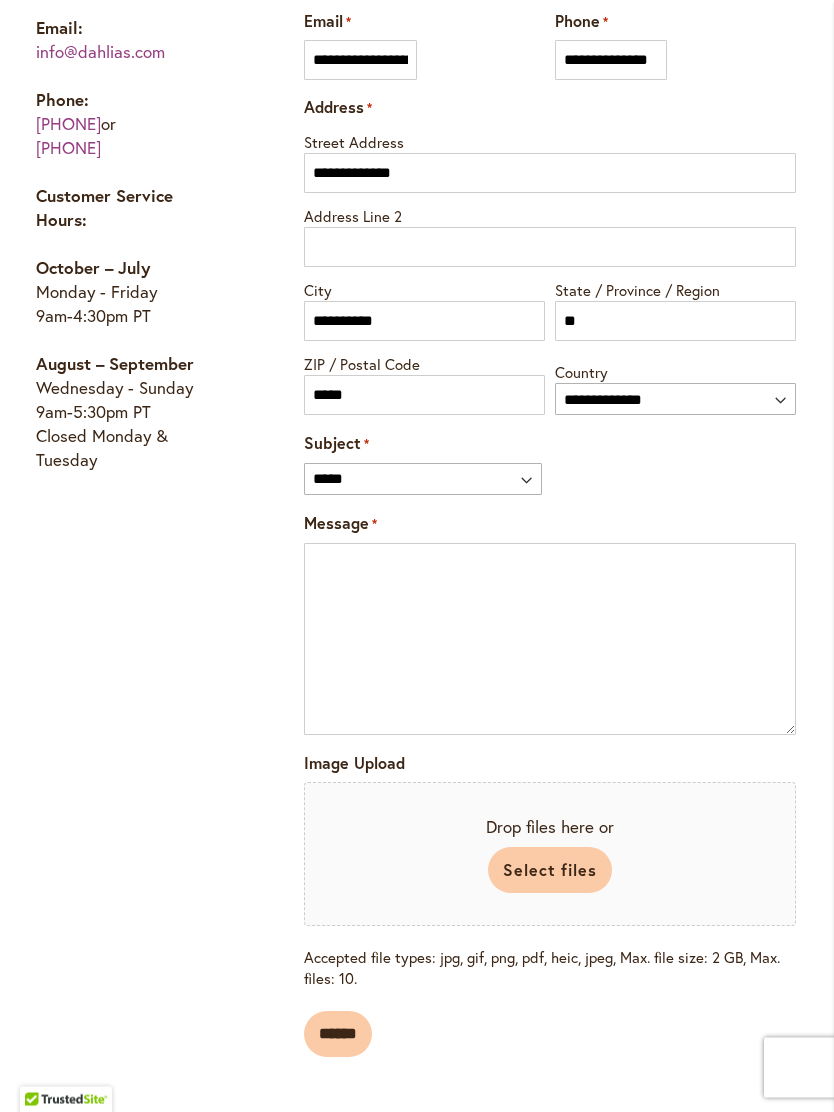 scroll, scrollTop: 1337, scrollLeft: 0, axis: vertical 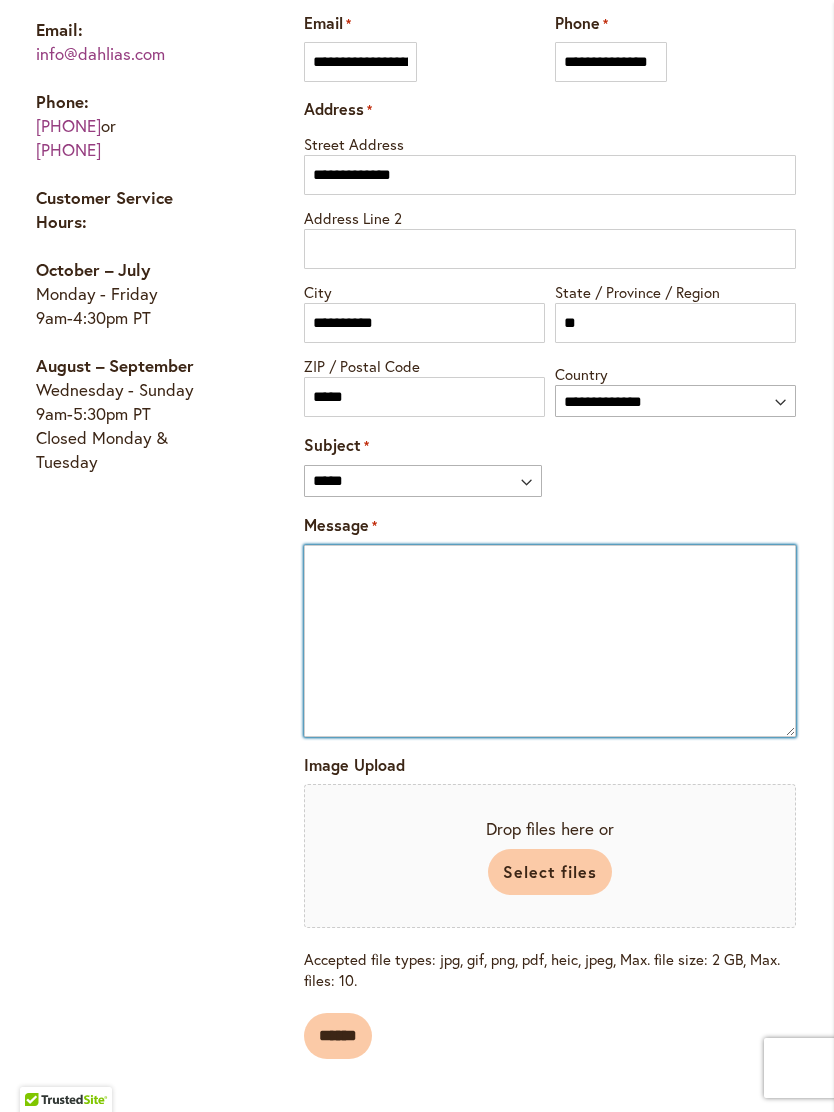 click on "Message *" at bounding box center (550, 641) 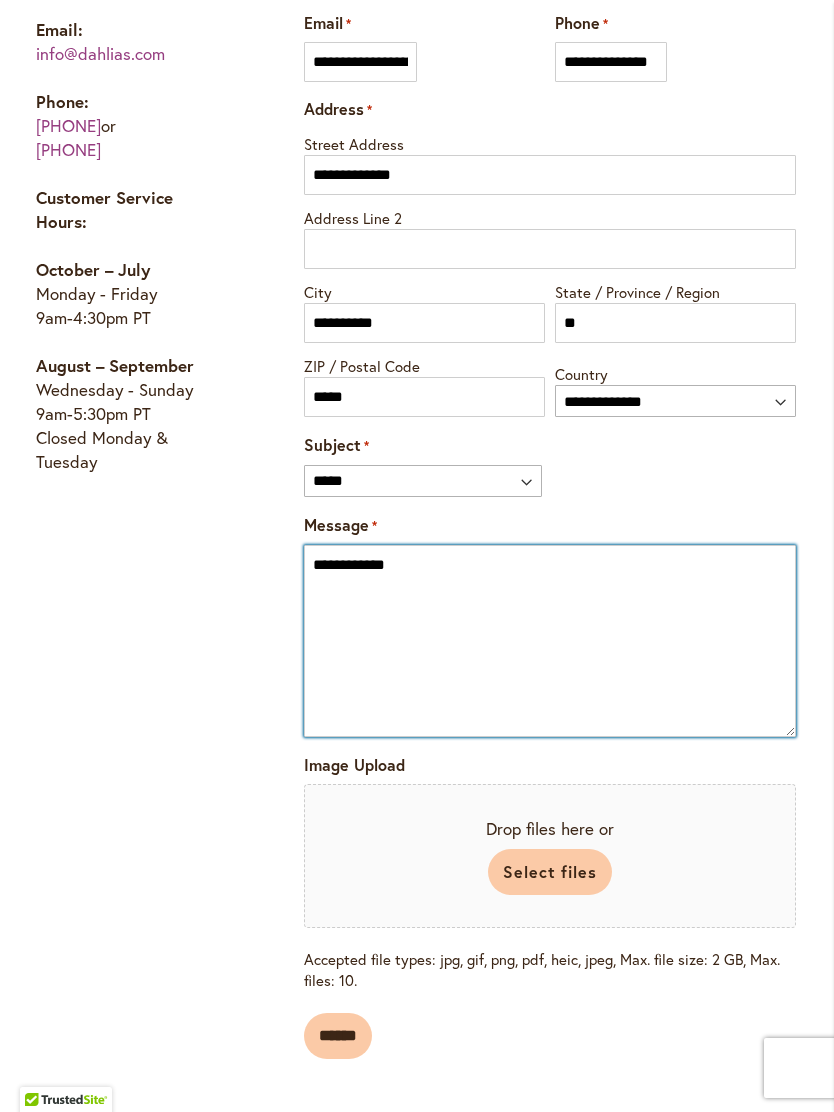 click on "**********" at bounding box center (550, 641) 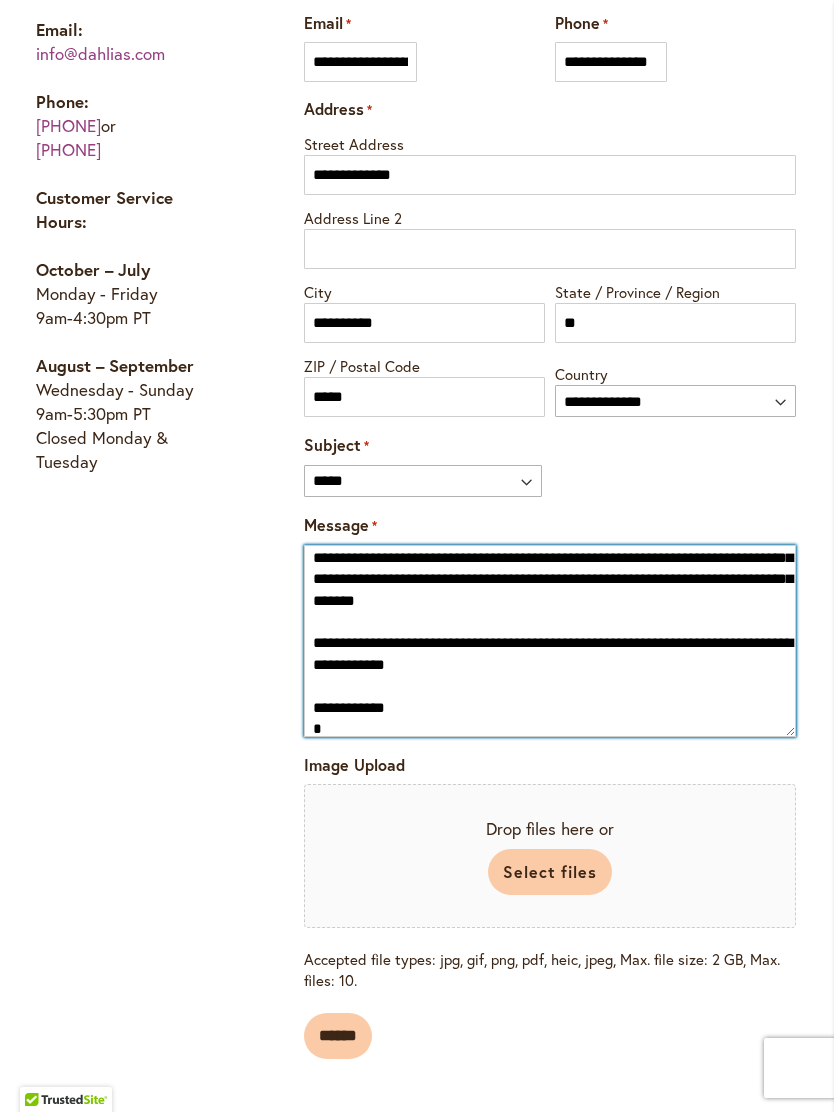 scroll, scrollTop: 71, scrollLeft: 0, axis: vertical 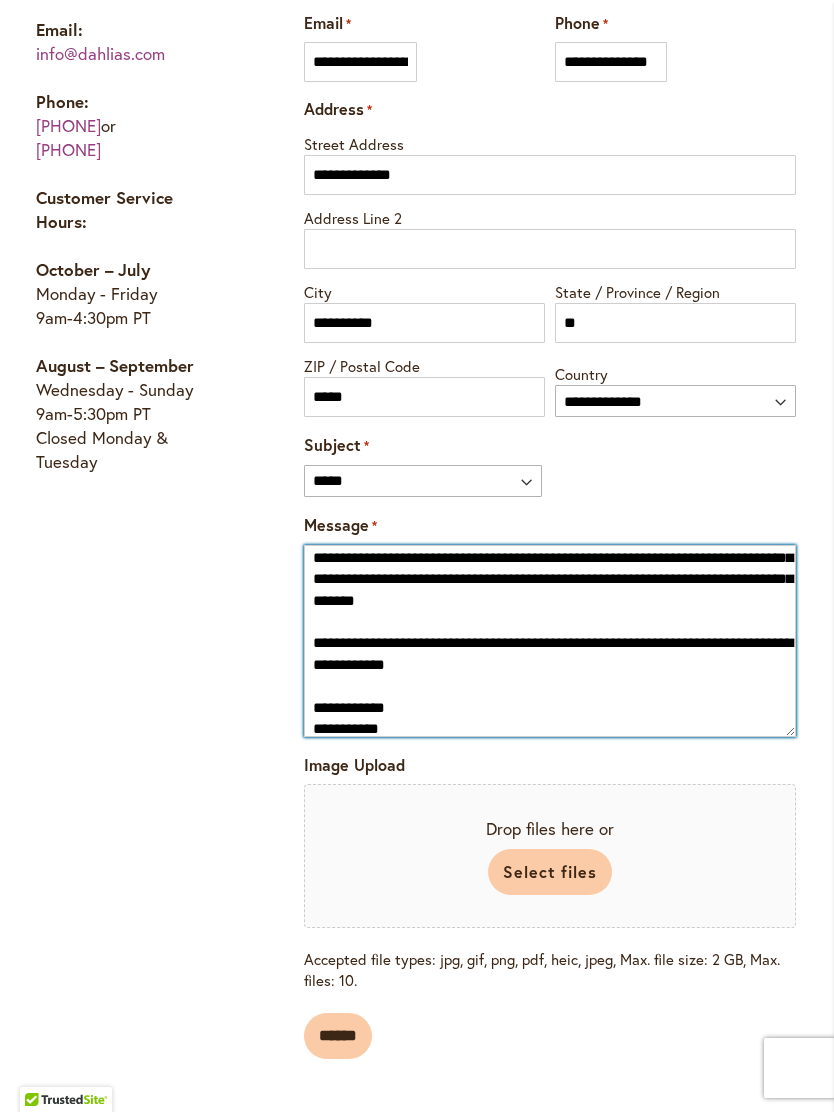 type on "**********" 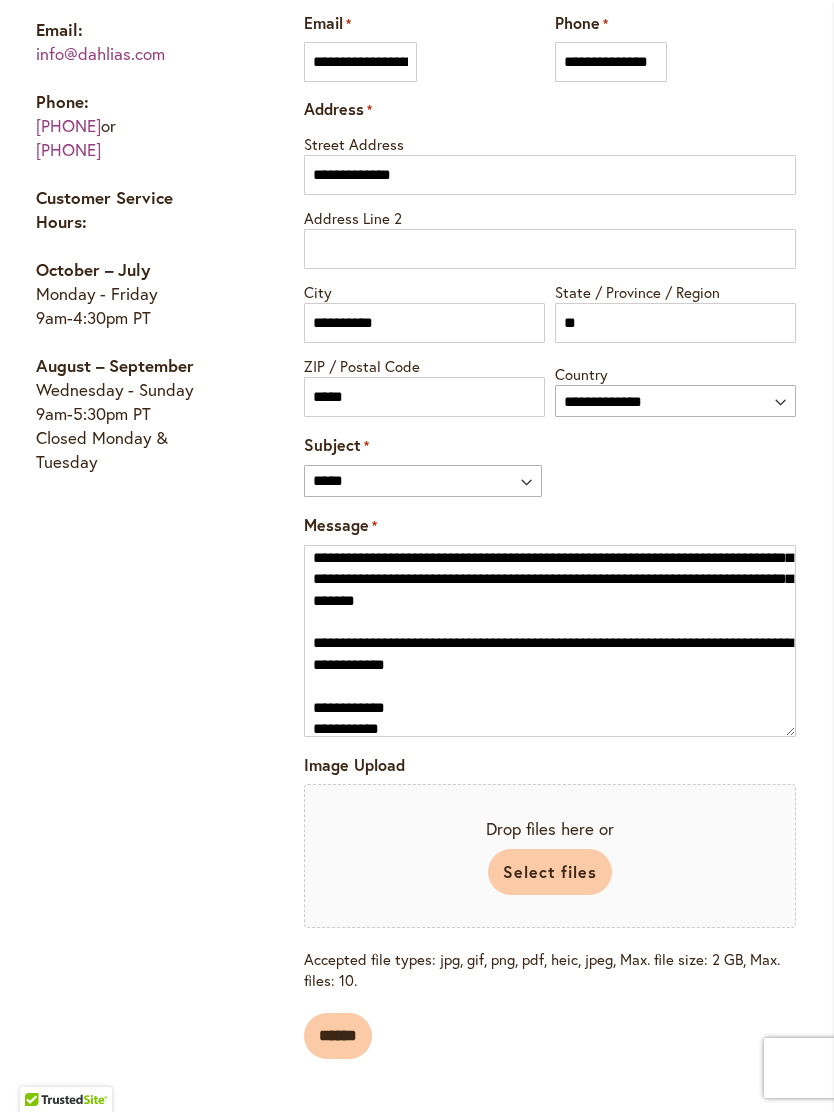 click on "Drop files here or" at bounding box center (550, 829) 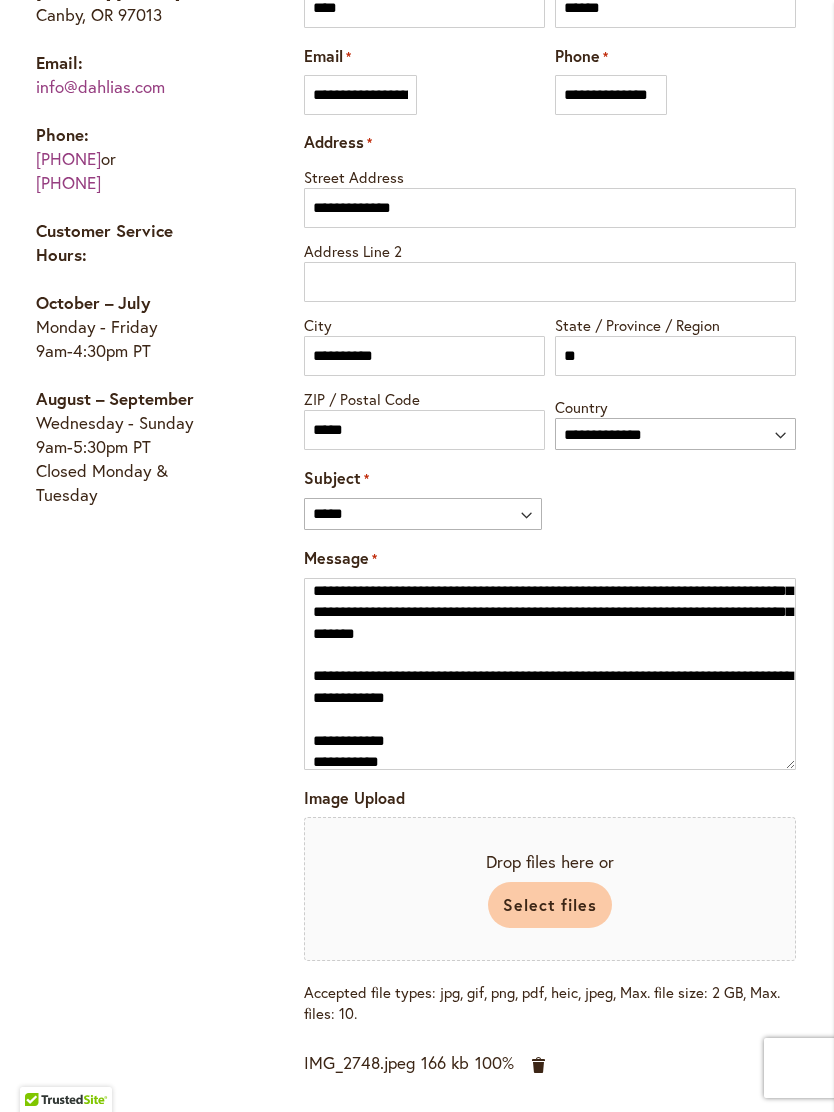 scroll, scrollTop: 1303, scrollLeft: 0, axis: vertical 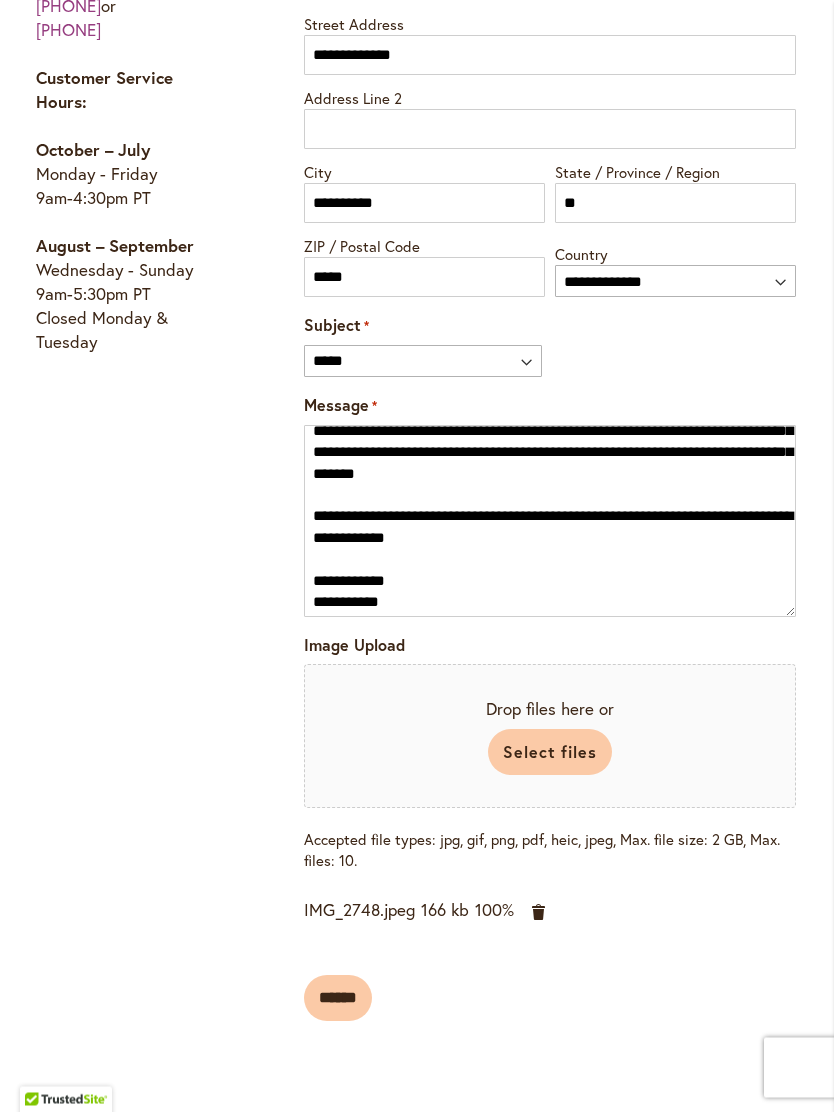 click on "******" at bounding box center [338, 999] 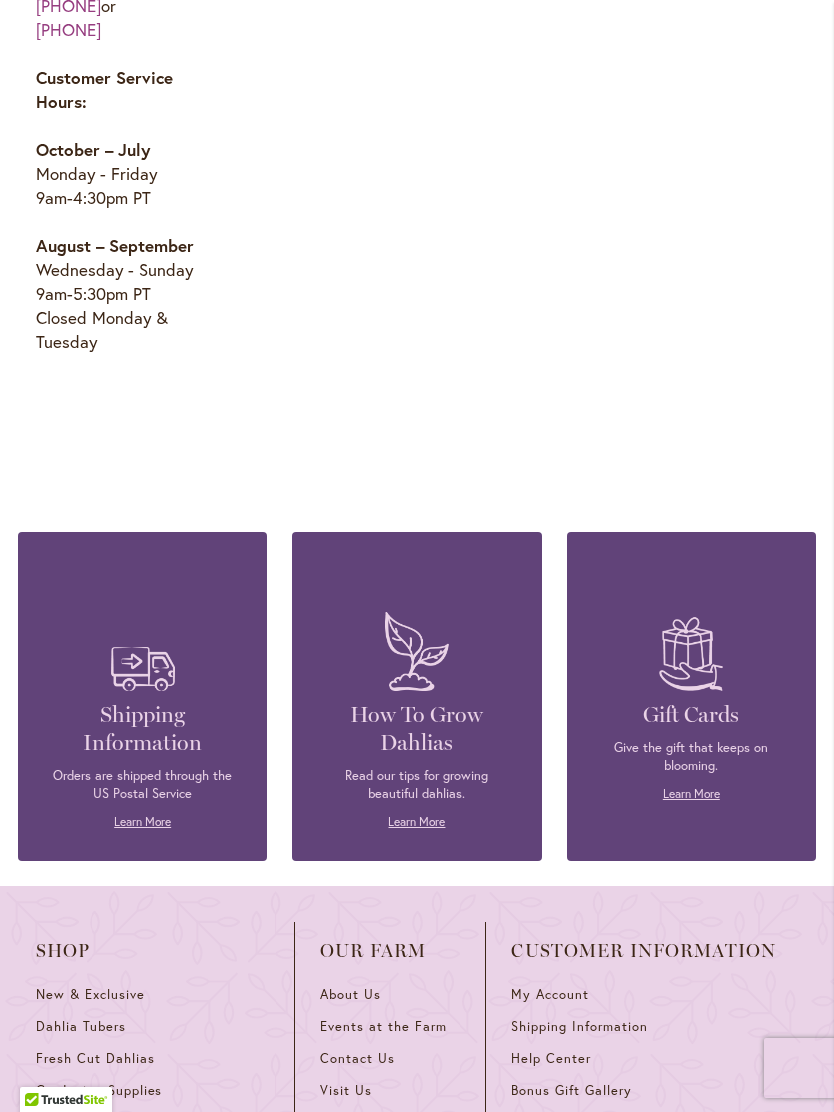scroll, scrollTop: 1087, scrollLeft: 0, axis: vertical 